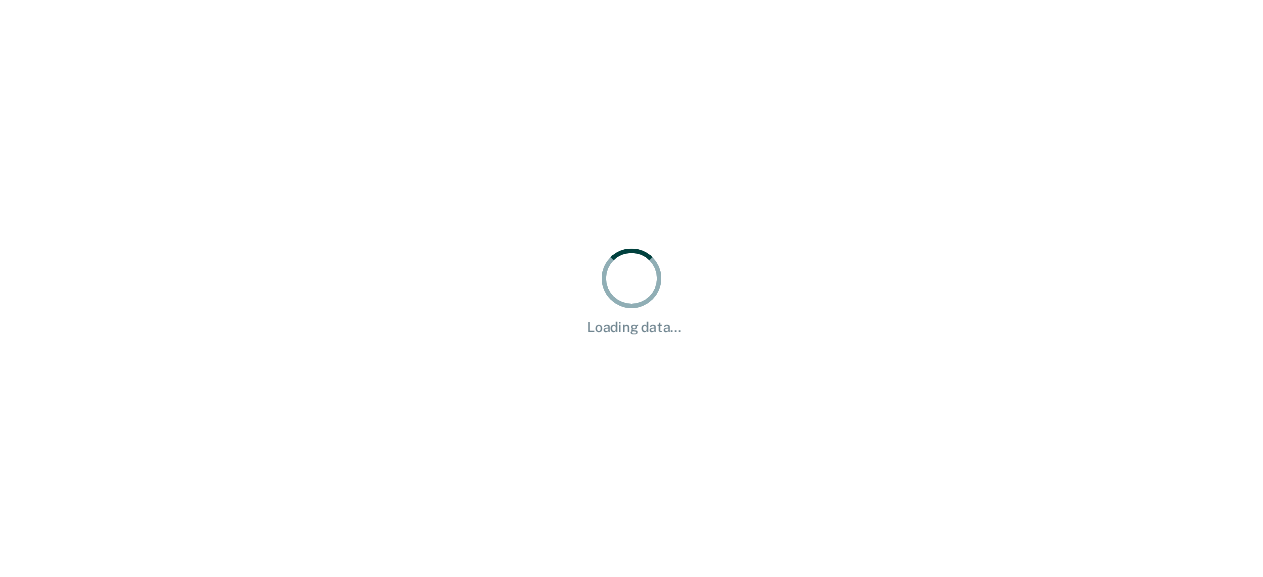 scroll, scrollTop: 0, scrollLeft: 0, axis: both 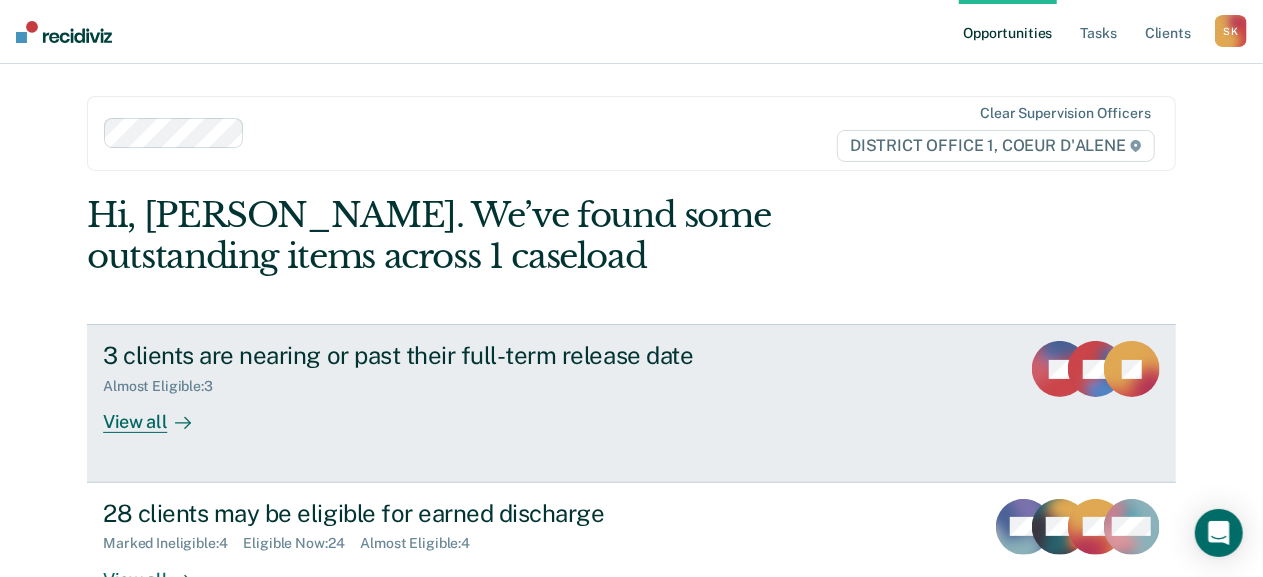 click on "View all" at bounding box center (159, 414) 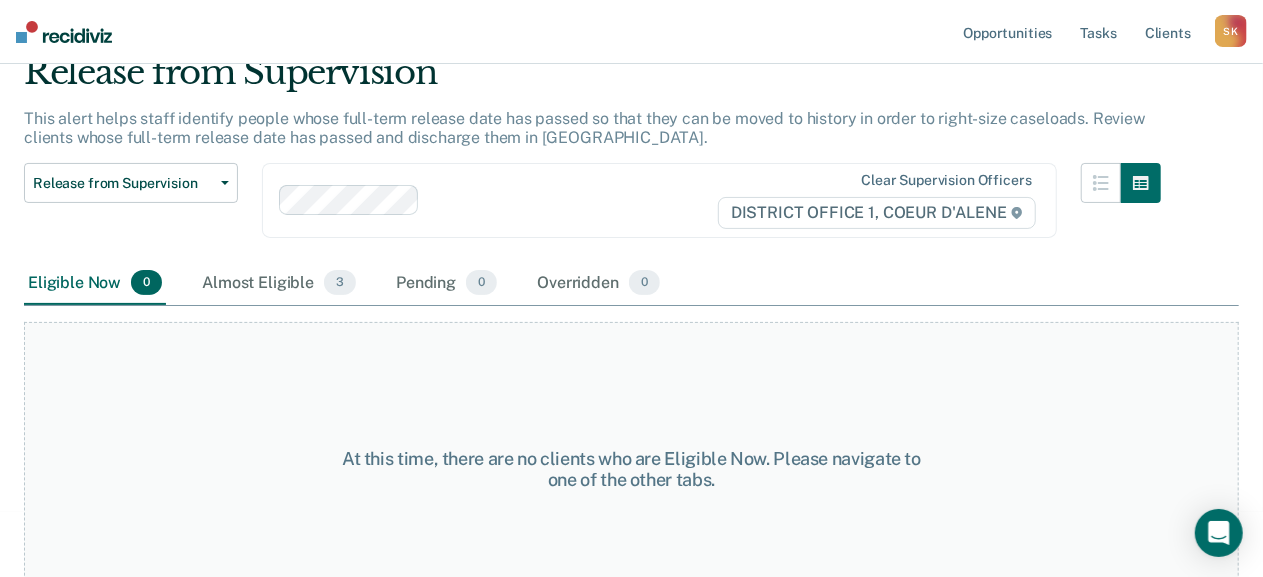 scroll, scrollTop: 87, scrollLeft: 0, axis: vertical 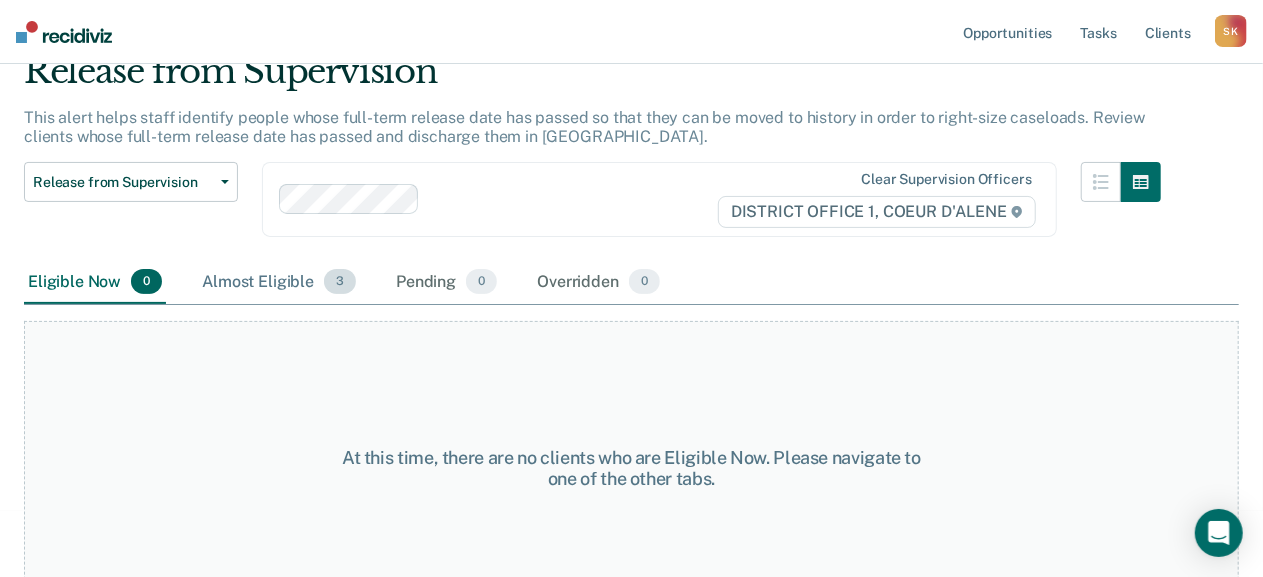 click on "Almost Eligible 3" at bounding box center (279, 283) 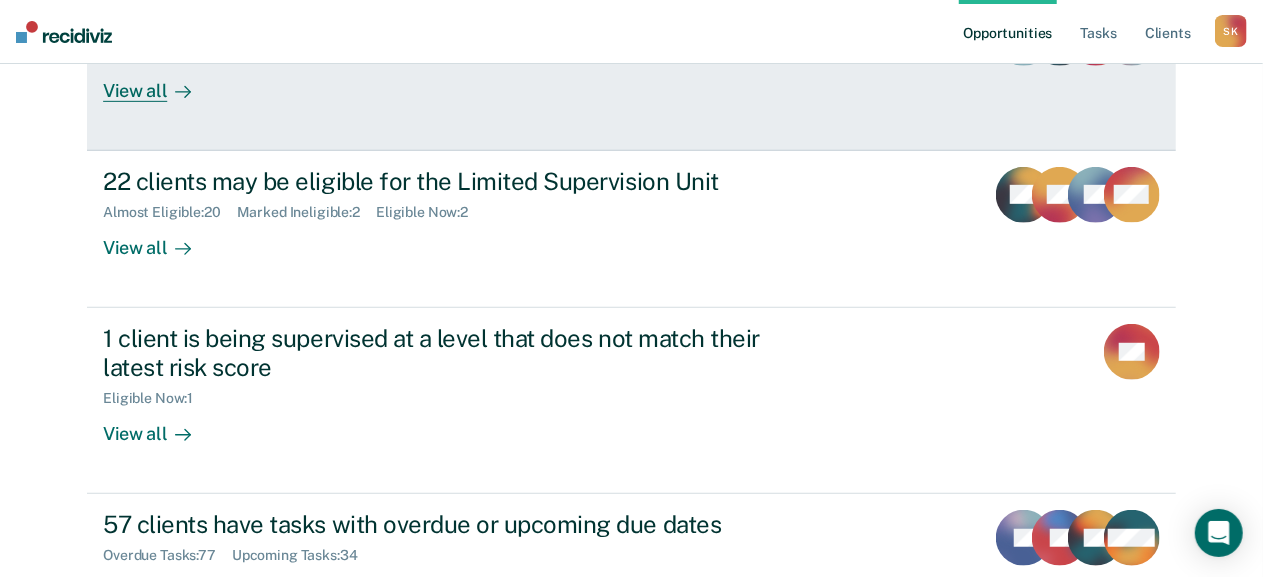 scroll, scrollTop: 493, scrollLeft: 0, axis: vertical 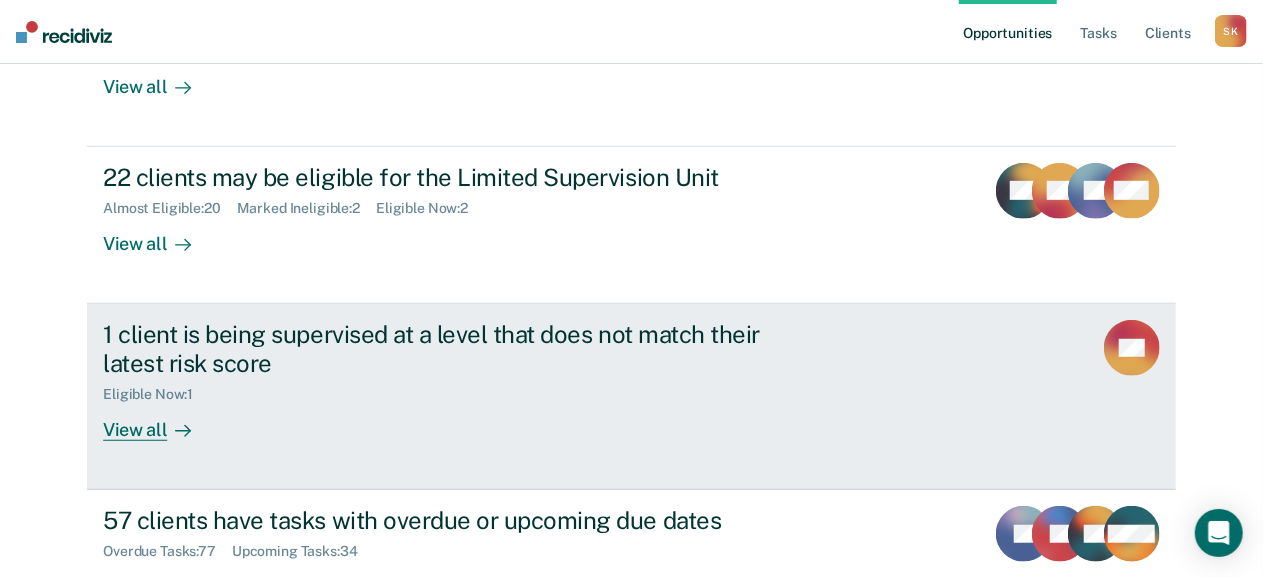 click on "View all" at bounding box center [159, 421] 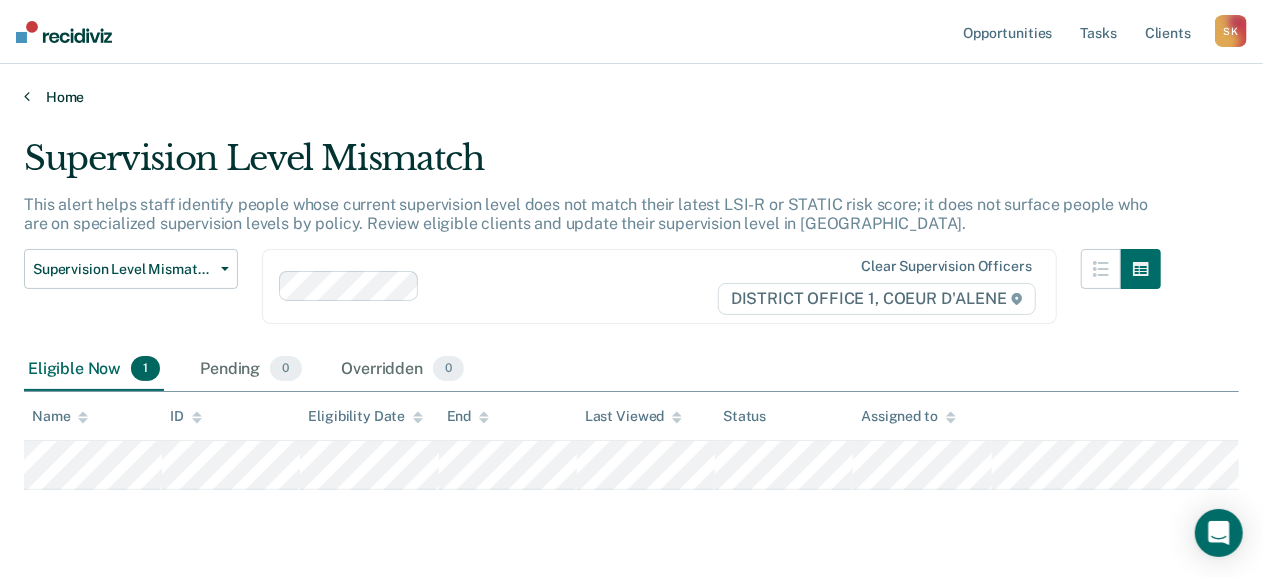 click on "Home" at bounding box center (631, 97) 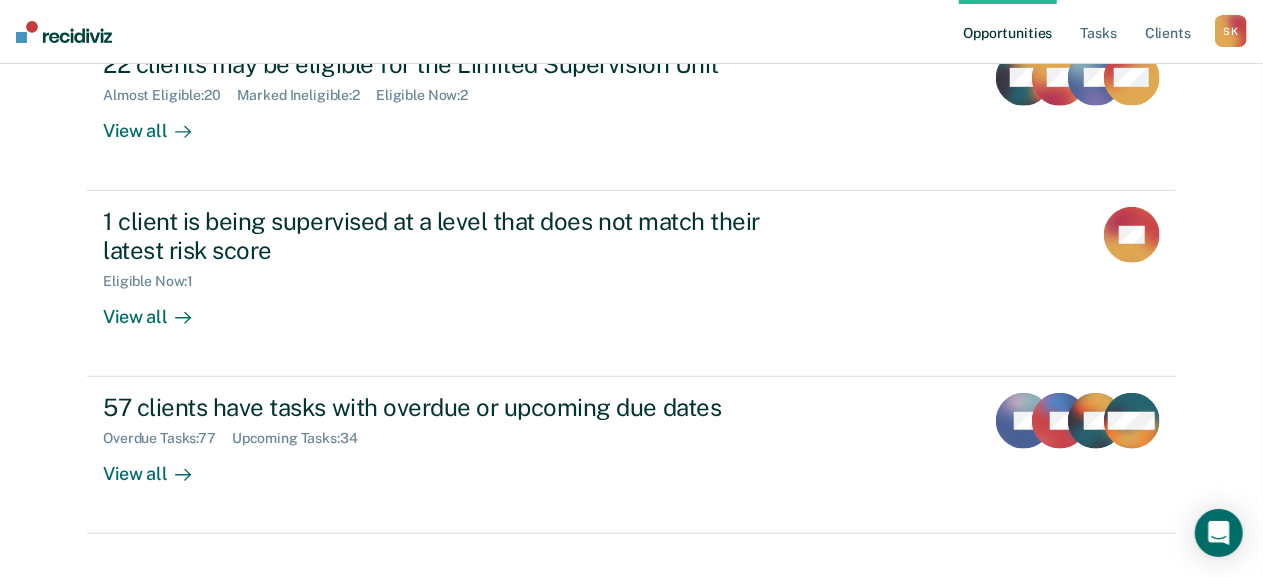 scroll, scrollTop: 640, scrollLeft: 0, axis: vertical 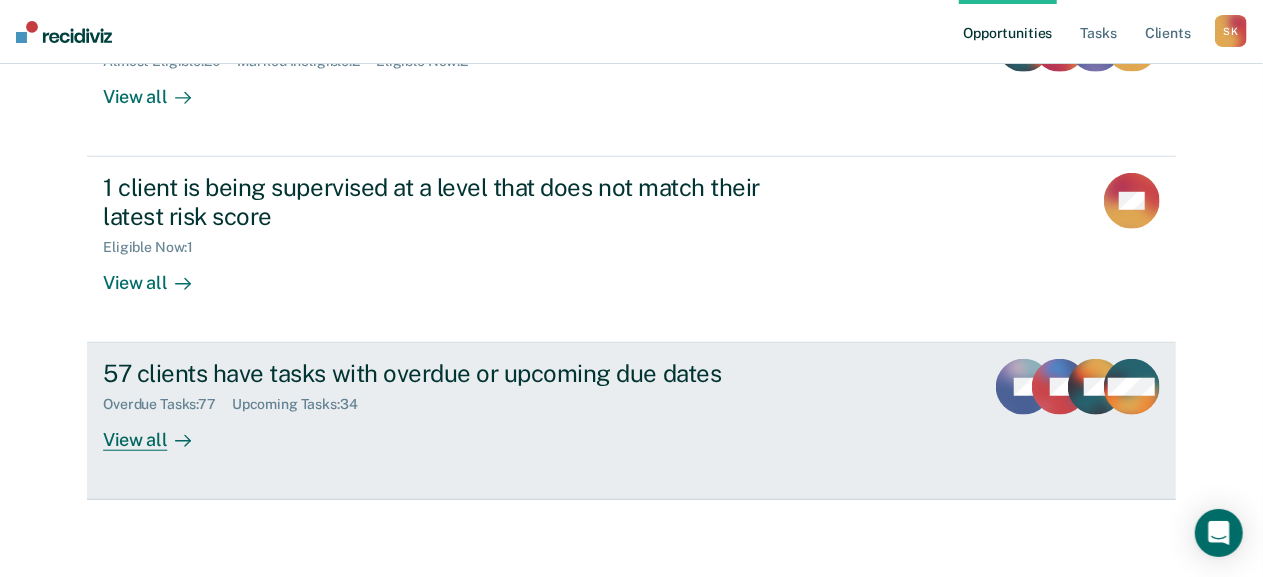 click on "View all" at bounding box center (159, 432) 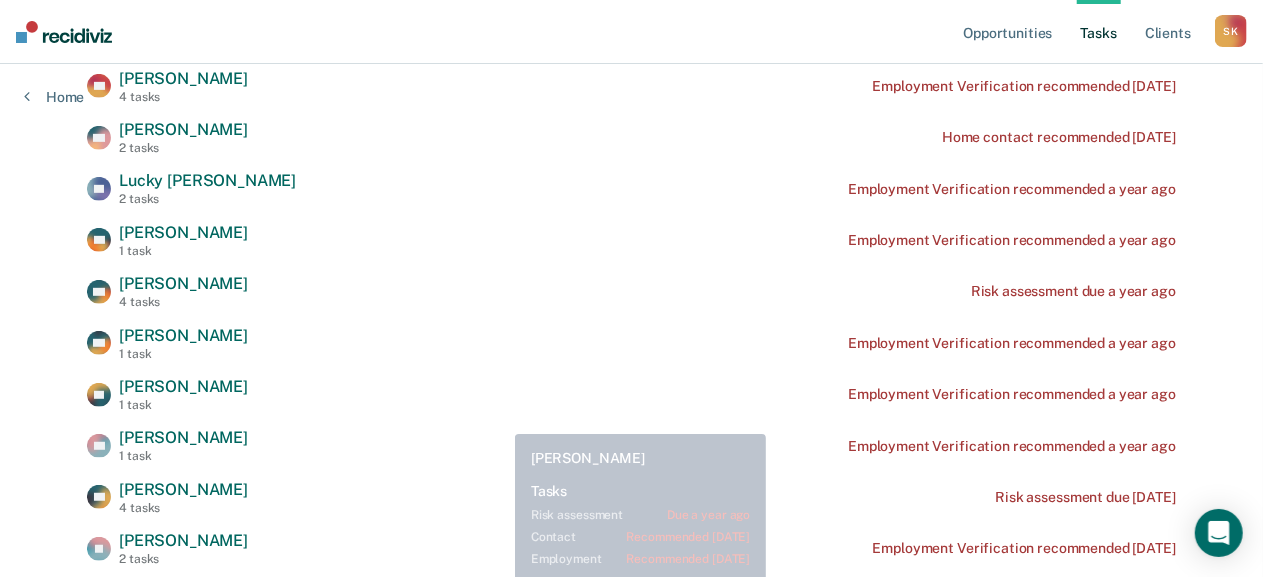 scroll, scrollTop: 0, scrollLeft: 0, axis: both 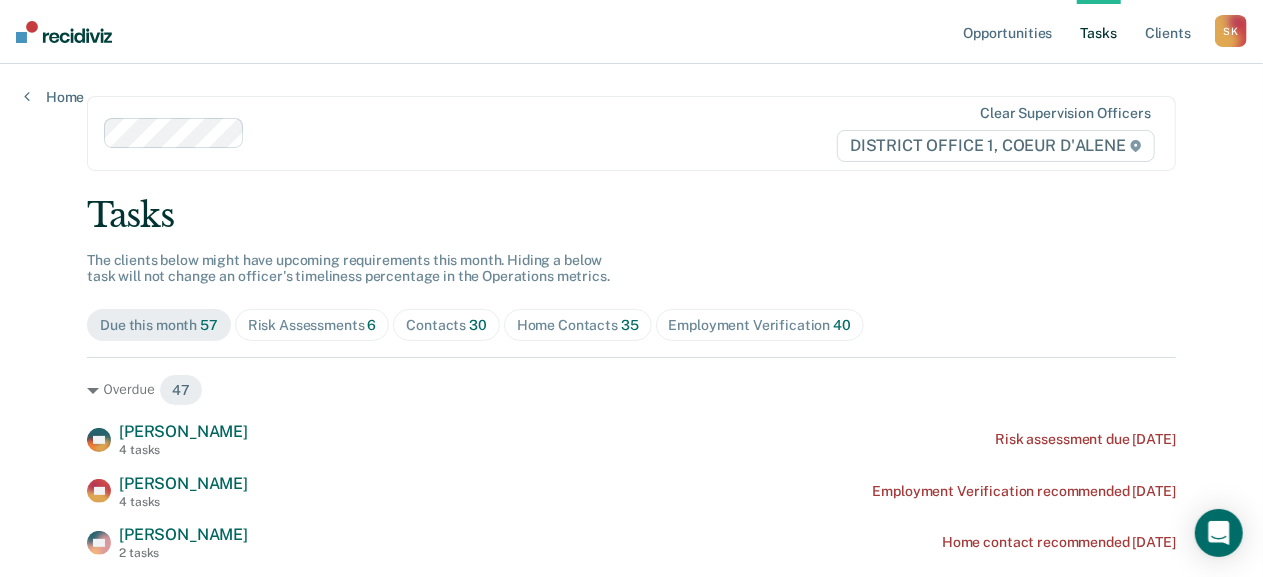 click on "Risk Assessments   6" at bounding box center [312, 325] 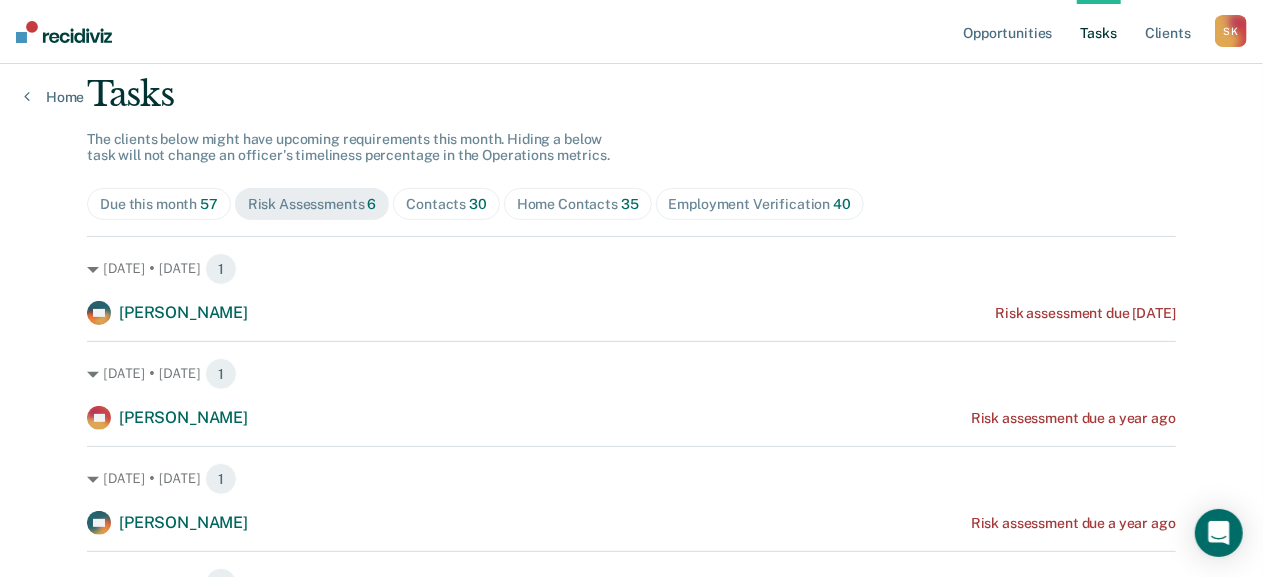 scroll, scrollTop: 33, scrollLeft: 0, axis: vertical 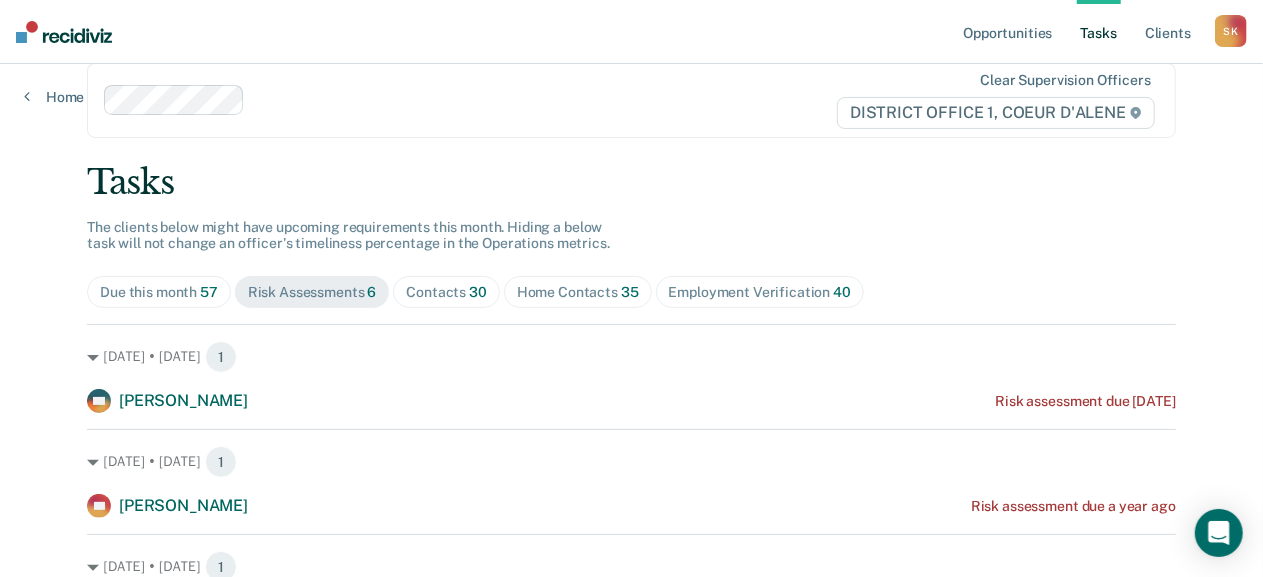 click on "Contacts   30" at bounding box center [446, 292] 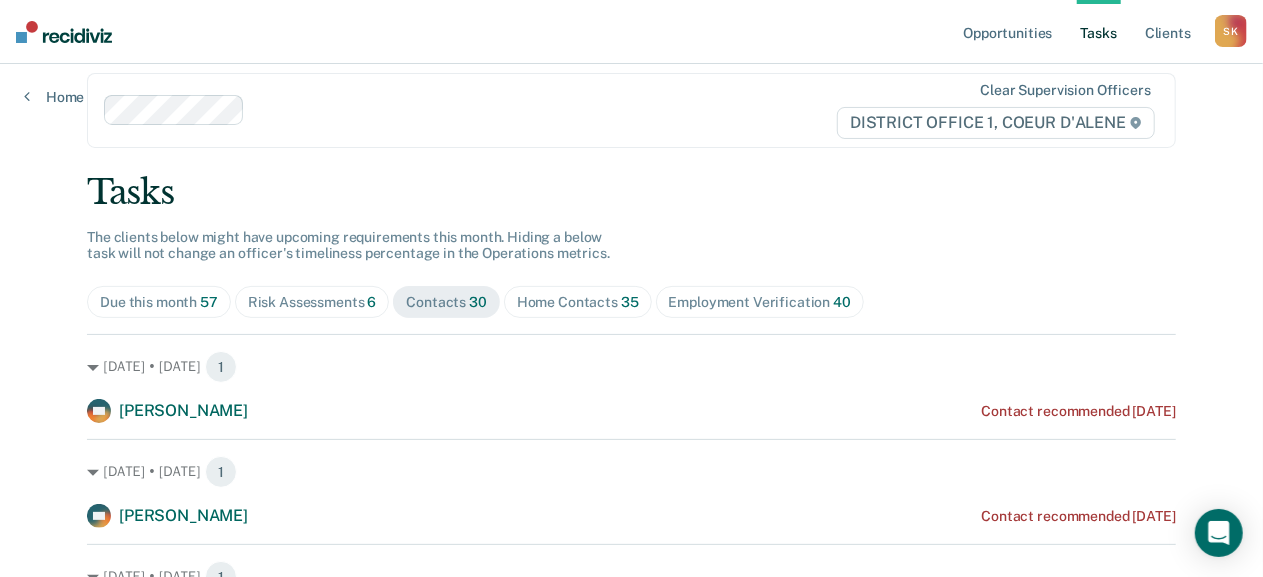 scroll, scrollTop: 0, scrollLeft: 0, axis: both 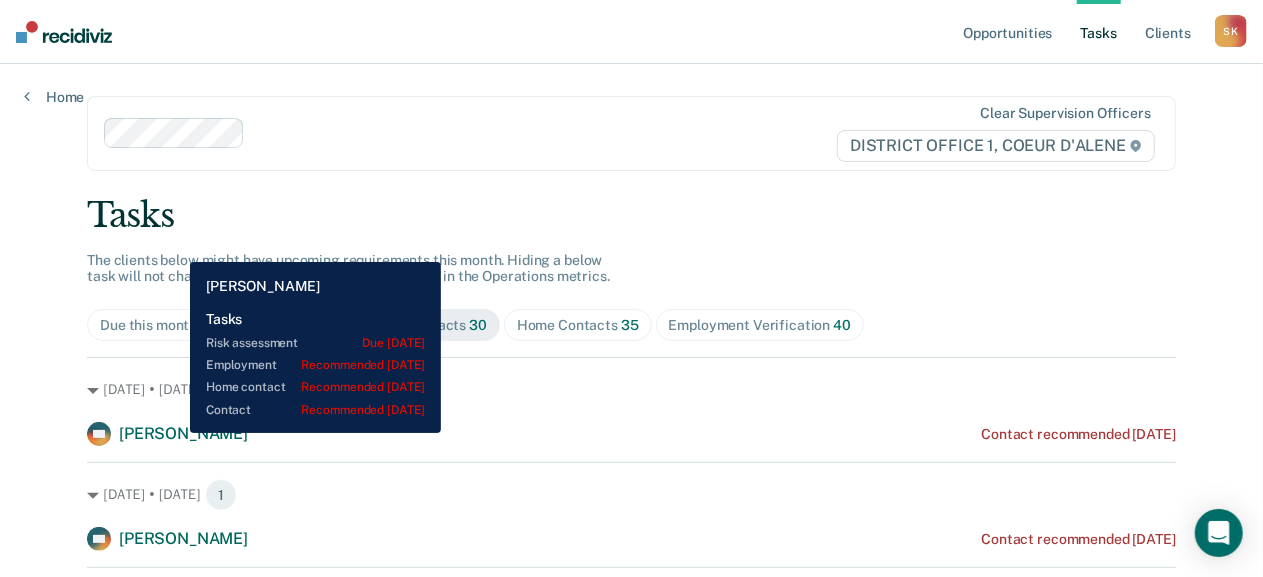 click on "Steven O'Connell" at bounding box center (183, 433) 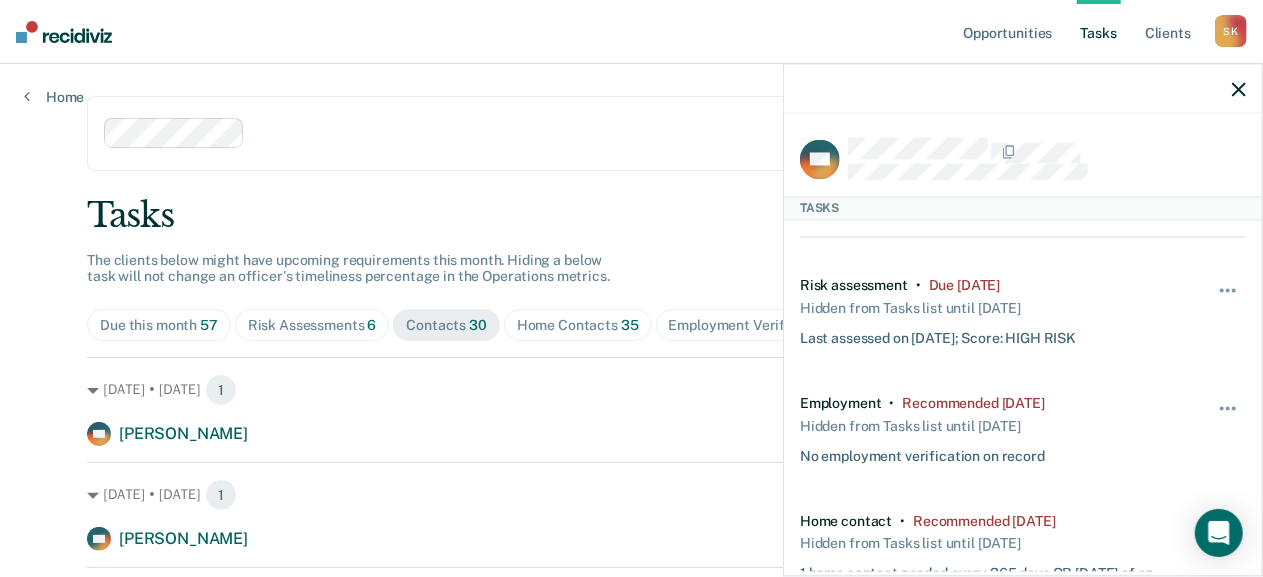 click on "Hide from tasks list for... 7  days 30  days 90  days" at bounding box center (1229, 313) 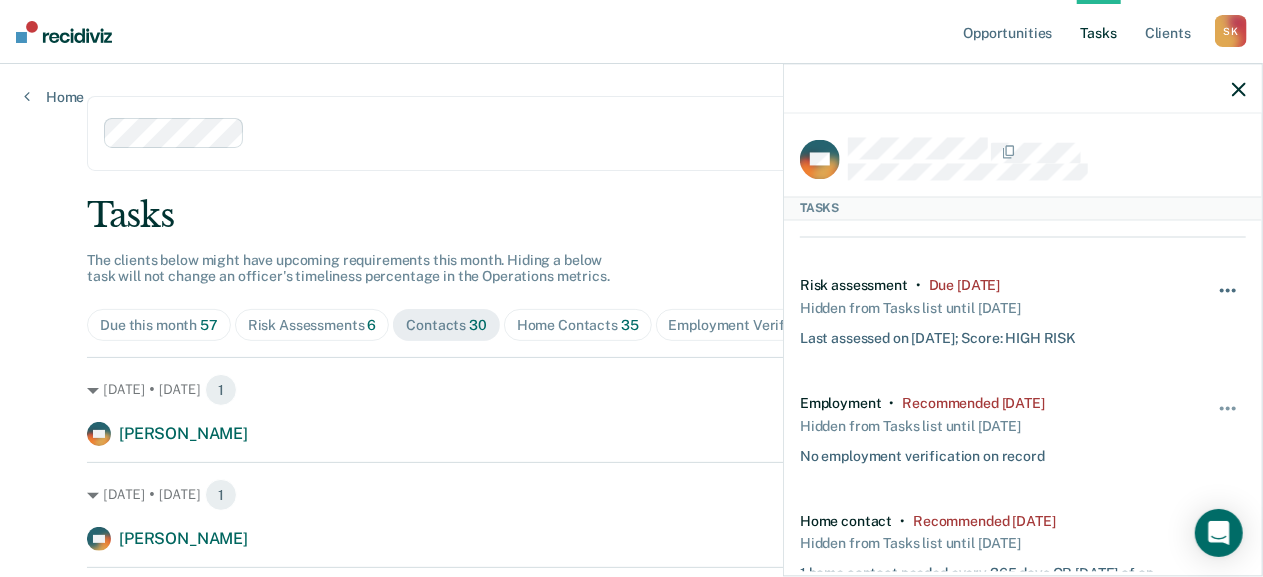 click at bounding box center (1229, 301) 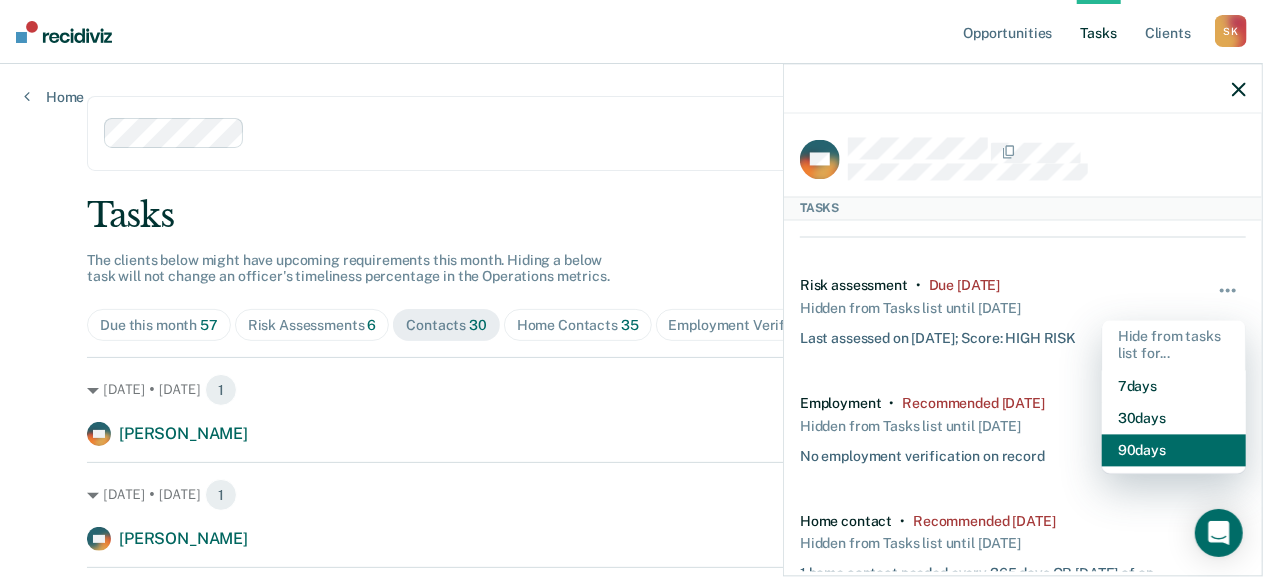 click on "90  days" at bounding box center (1174, 450) 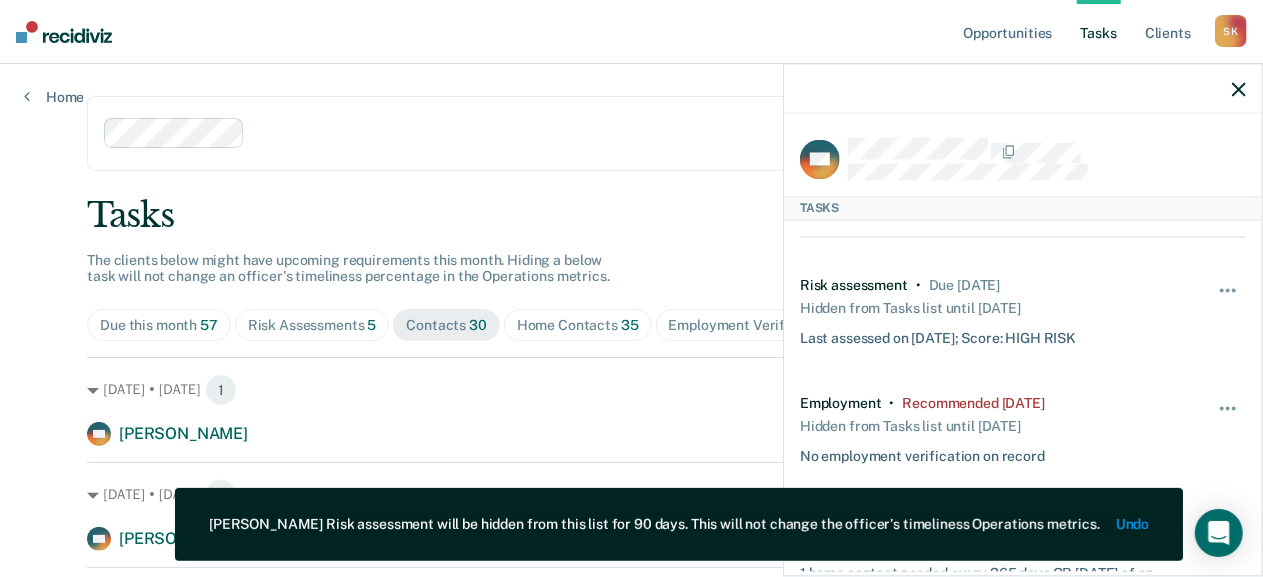 click on "Hide from tasks list for... 7  days 30  days 90  days" at bounding box center [1229, 430] 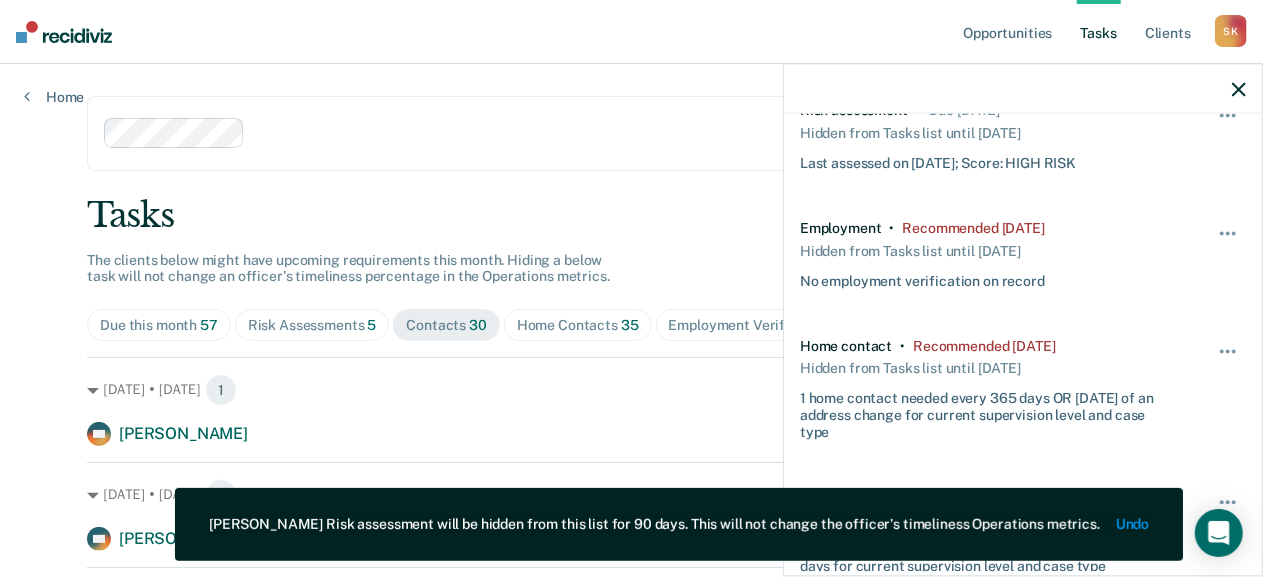 scroll, scrollTop: 184, scrollLeft: 0, axis: vertical 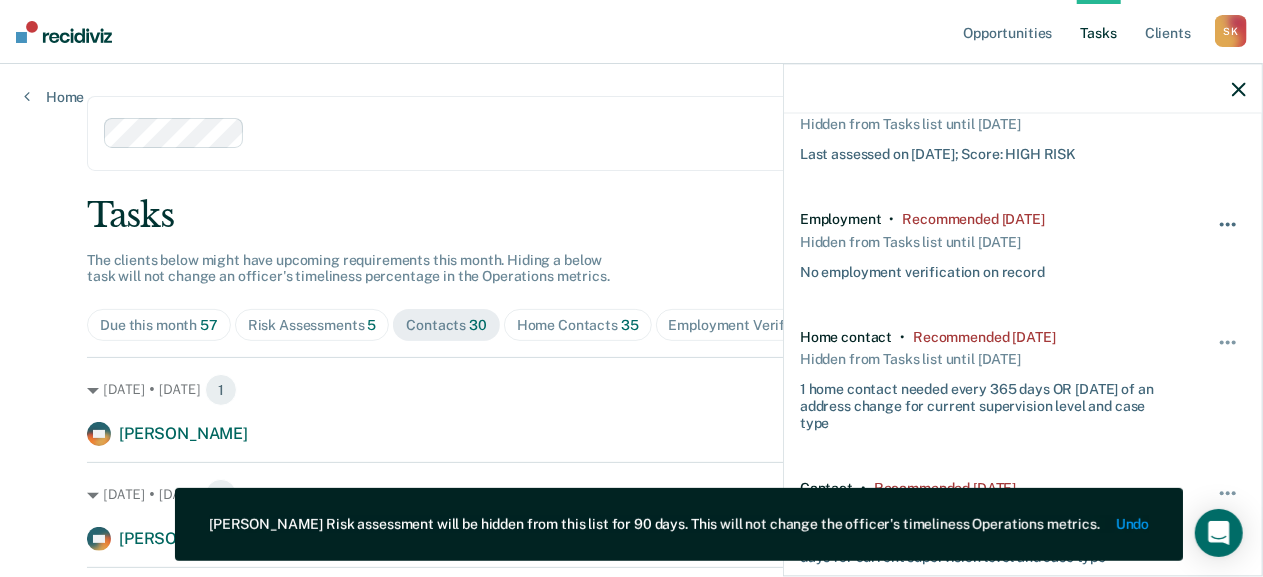 click at bounding box center (1229, 234) 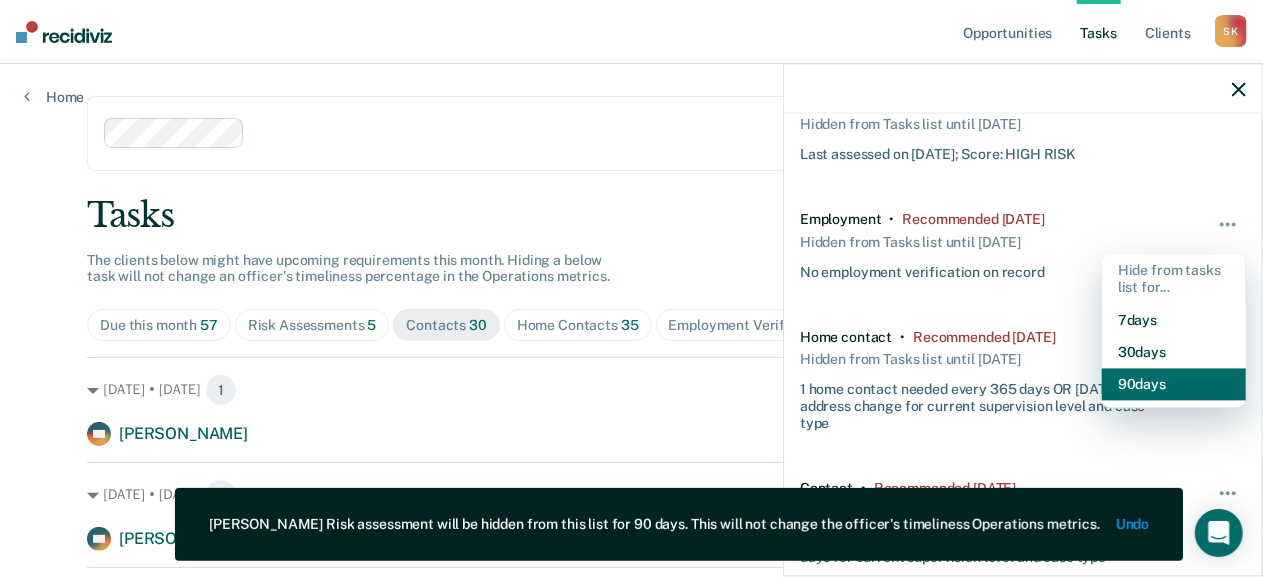 click on "90  days" at bounding box center [1174, 384] 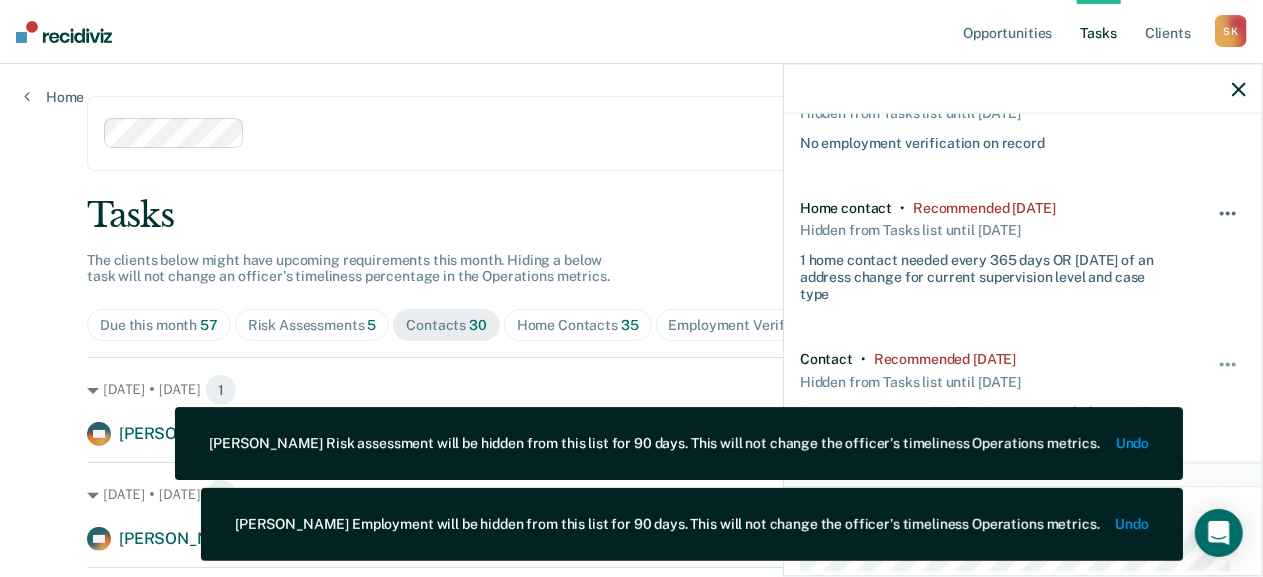 scroll, scrollTop: 315, scrollLeft: 0, axis: vertical 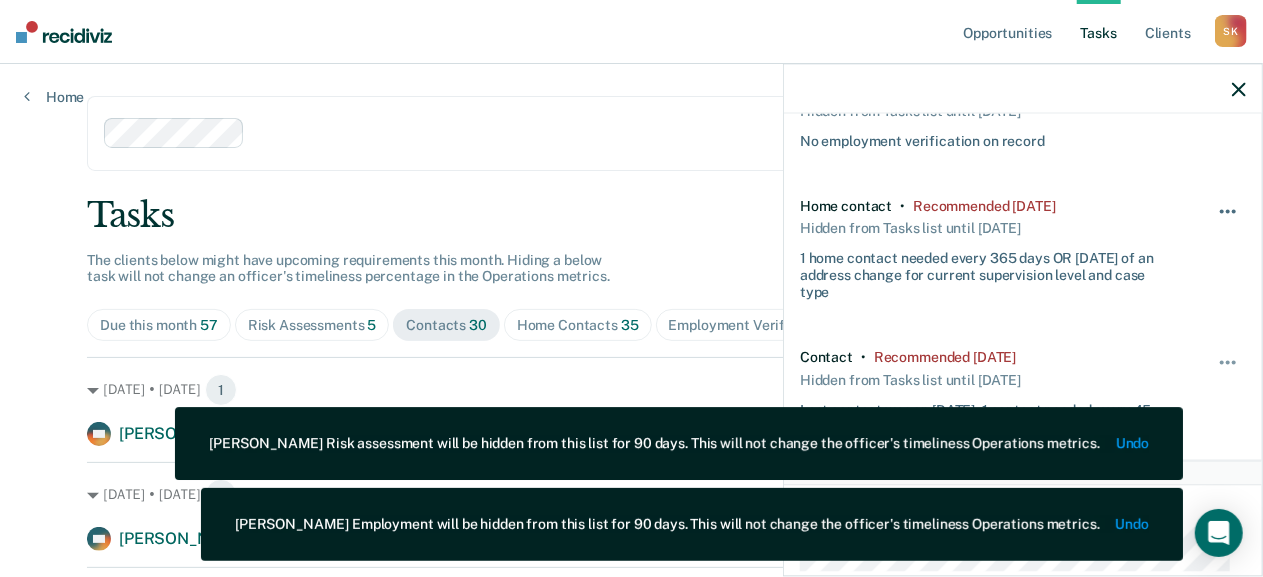click at bounding box center (1229, 221) 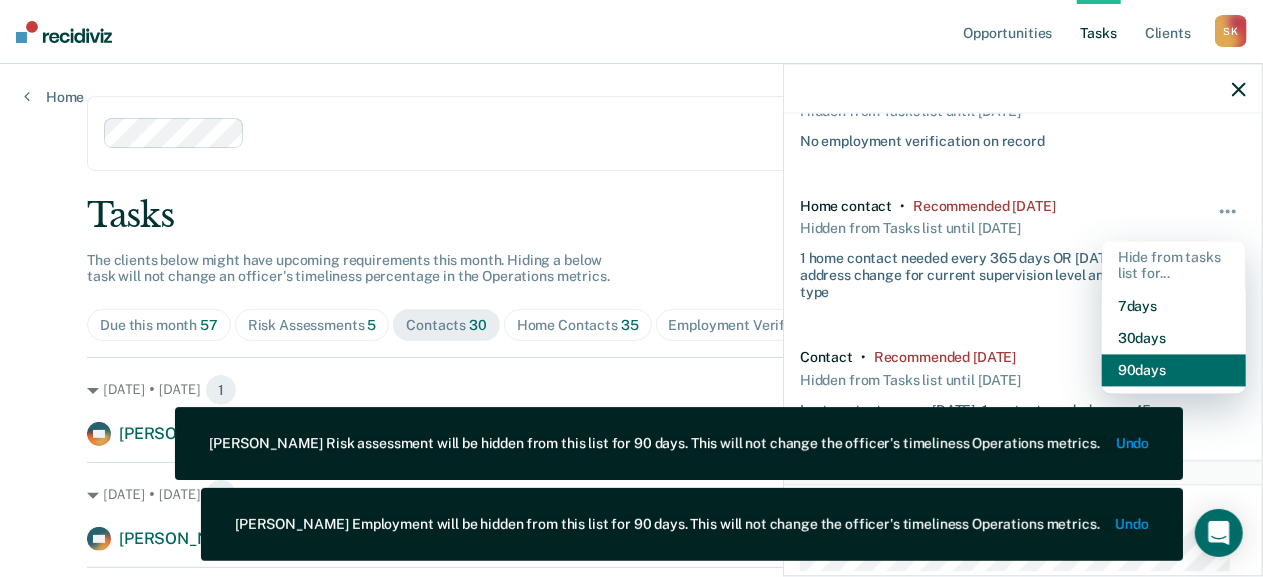 click on "90  days" at bounding box center [1174, 371] 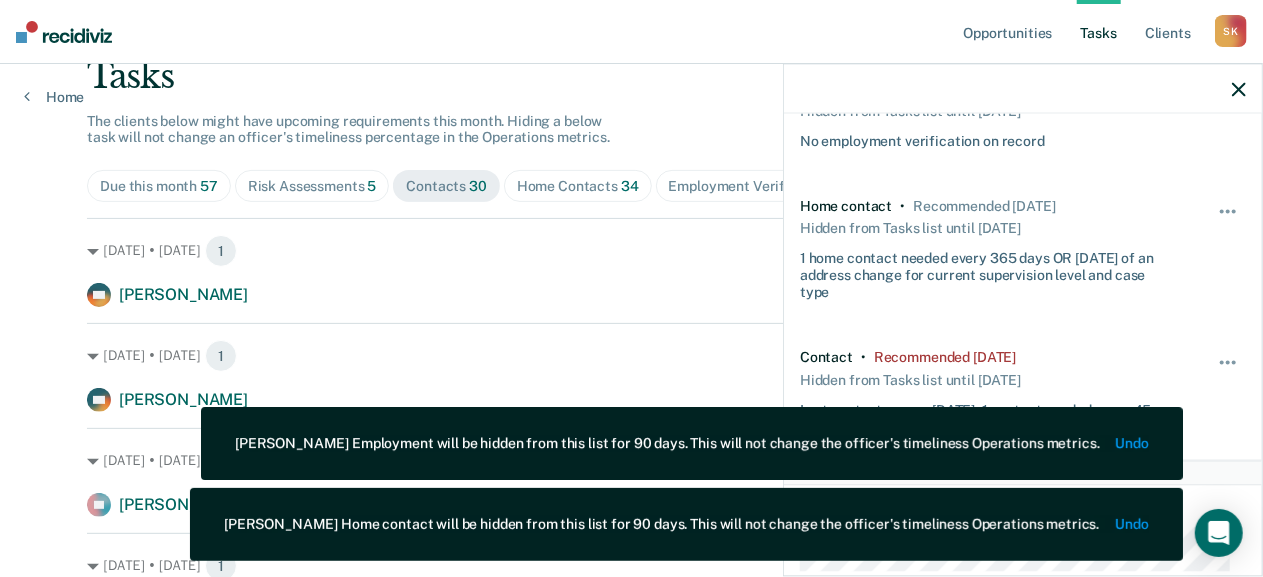 scroll, scrollTop: 140, scrollLeft: 0, axis: vertical 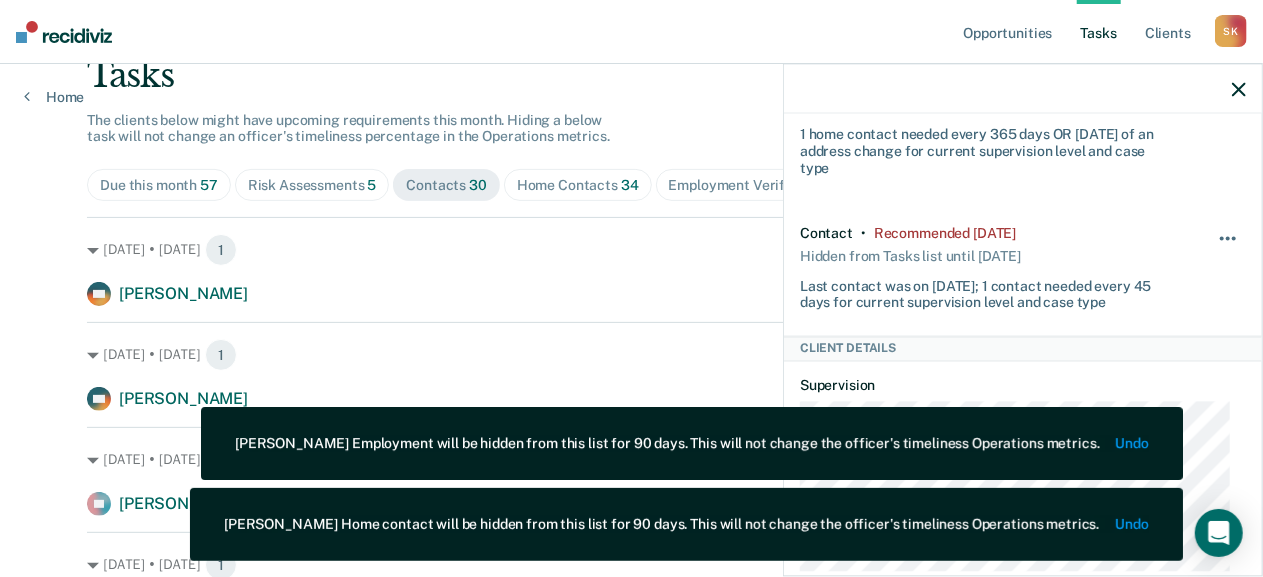 click at bounding box center (1229, 248) 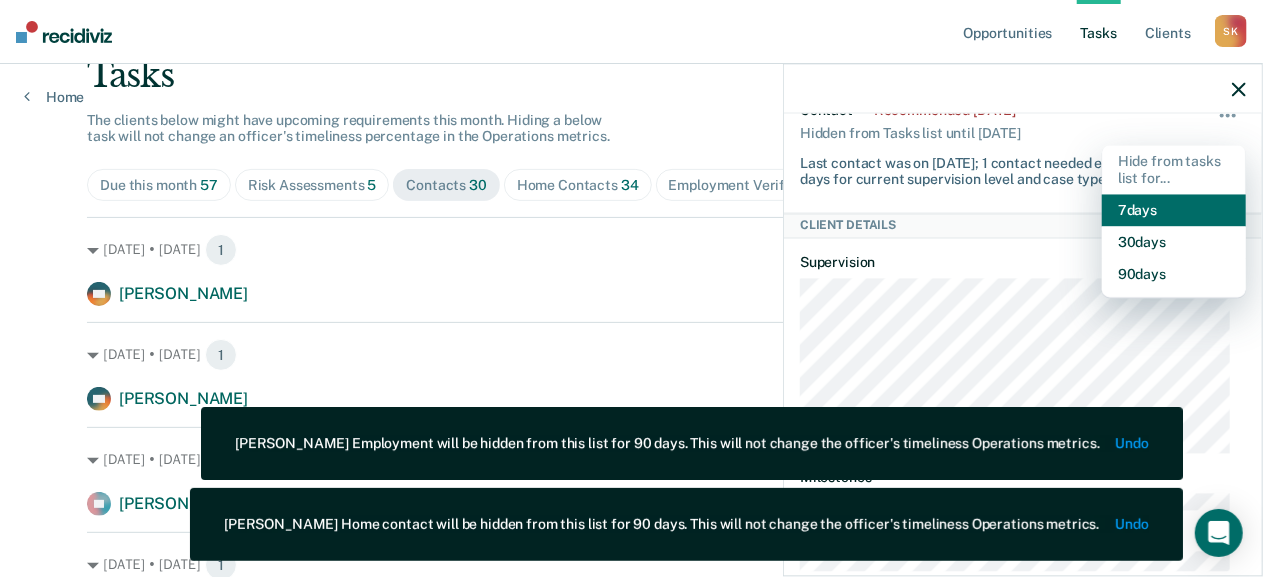 scroll, scrollTop: 585, scrollLeft: 0, axis: vertical 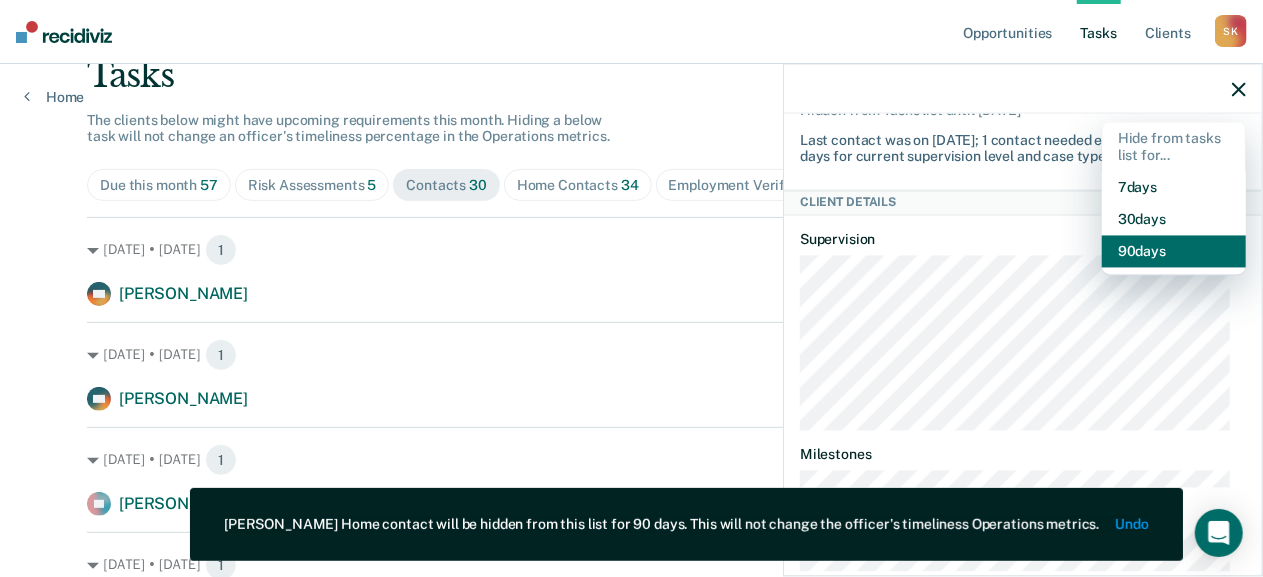 click on "90  days" at bounding box center [1174, 252] 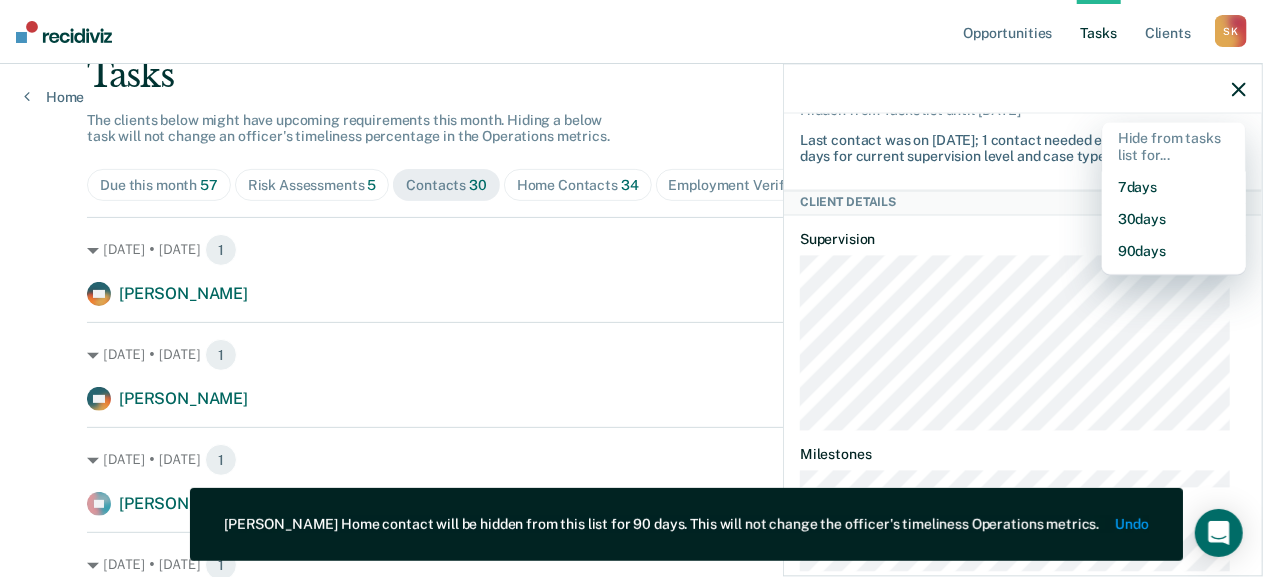scroll, scrollTop: 554, scrollLeft: 0, axis: vertical 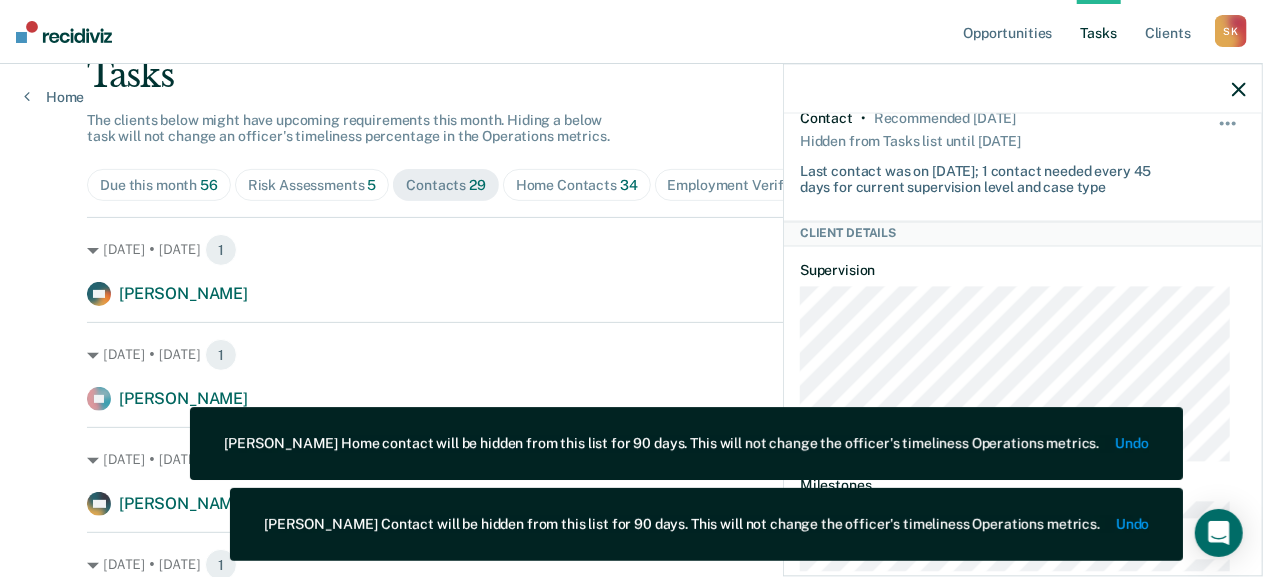 click on "SO   Tasks Risk assessment  •  Due 3 years ago Hidden from Tasks list until 10/14/25 Last assessed on 7/9/21; Score: HIGH RISK Unhide Employment  •  Recommended 5 months ago Hidden from Tasks list until 10/14/25 No employment verification on record Unhide Home contact  •  Recommended 5 months ago Hidden from Tasks list until 10/14/25 1 home contact needed every 365 days OR within 30 days of an address change for current supervision level and case type Unhide Contact  •  Recommended 4 months ago Hidden from Tasks list until 10/14/25 Last contact was on 1/27/25; 1 contact needed every 45 days for current supervision level and case type Unhide Client Details Supervision Milestones Contact" at bounding box center (1023, 136) 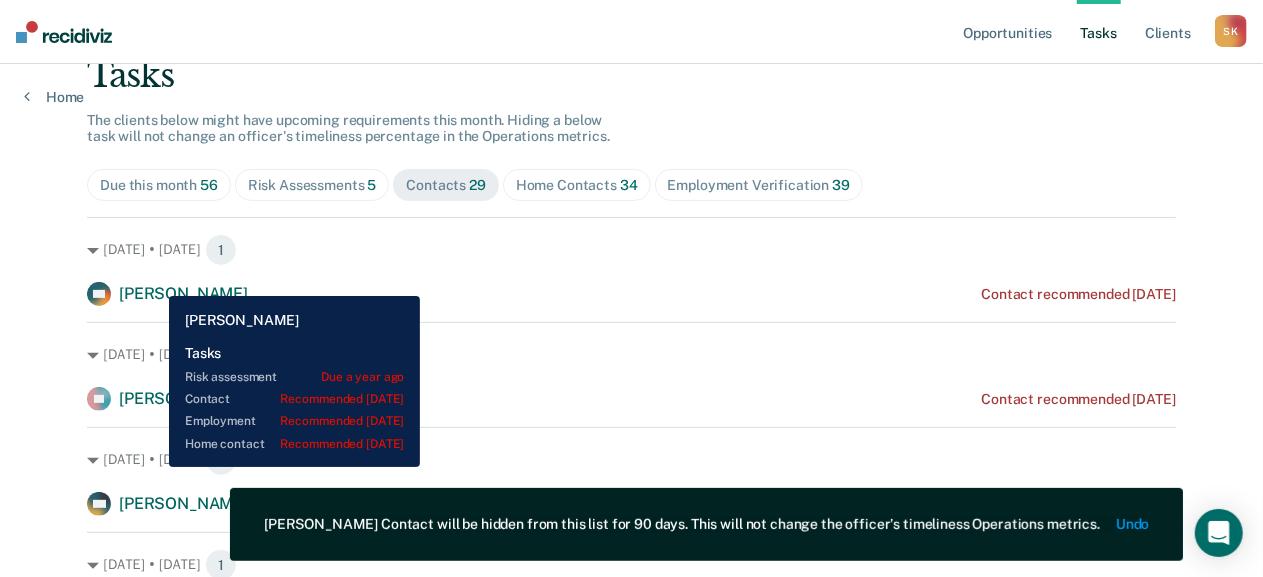 click on "NH Naomi Hall" at bounding box center [167, 294] 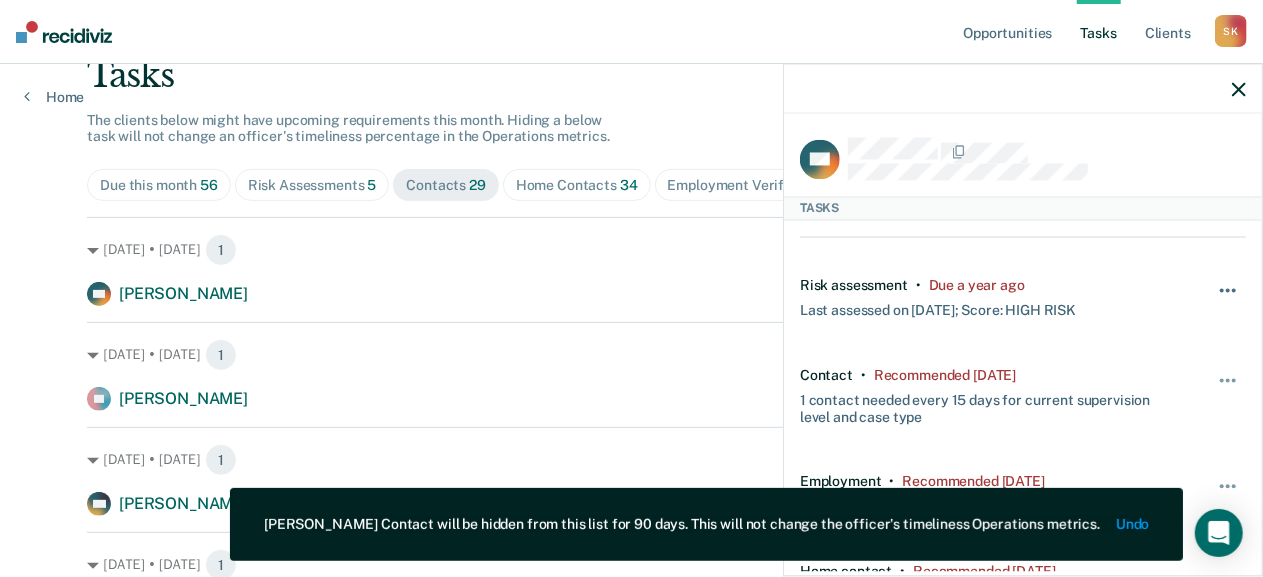 click at bounding box center (1229, 301) 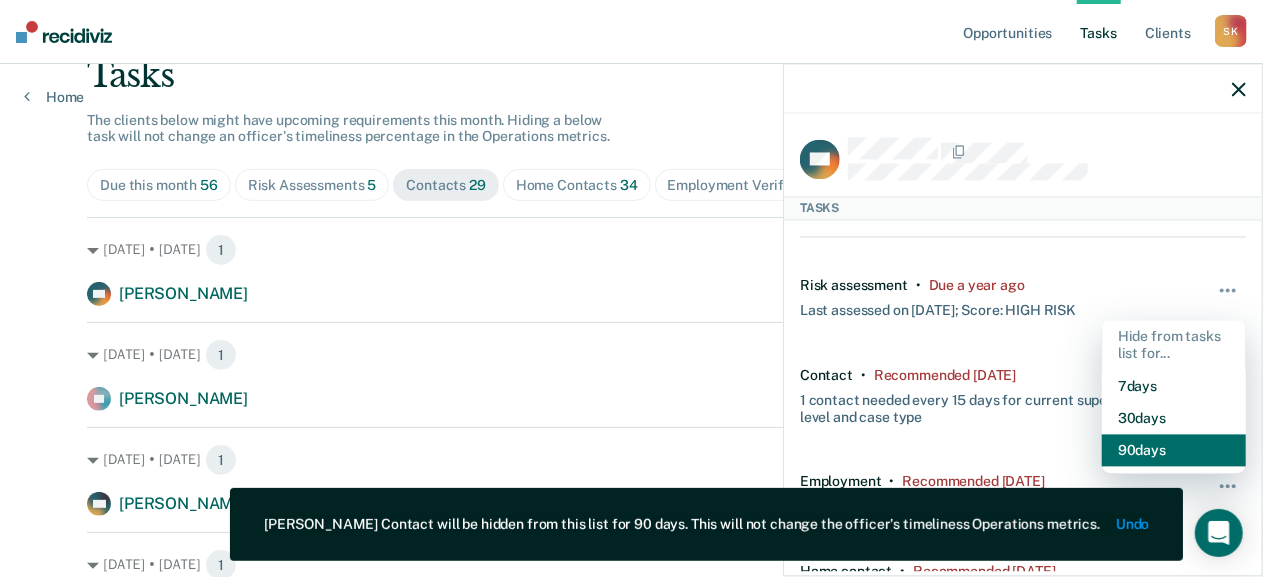 click on "90  days" at bounding box center (1174, 450) 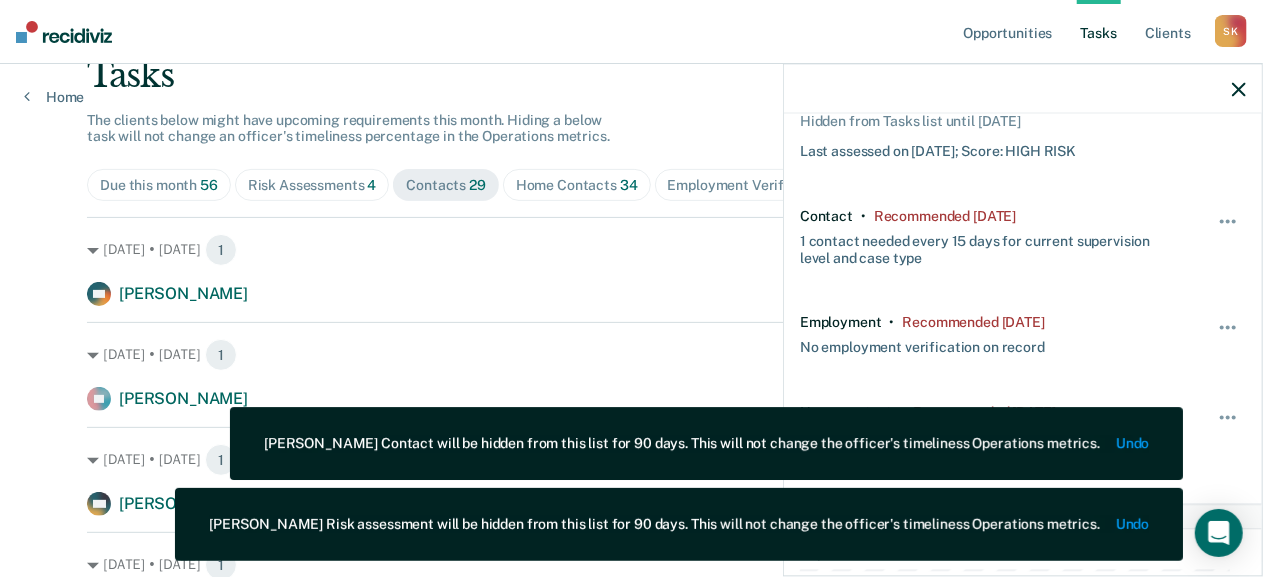 scroll, scrollTop: 189, scrollLeft: 0, axis: vertical 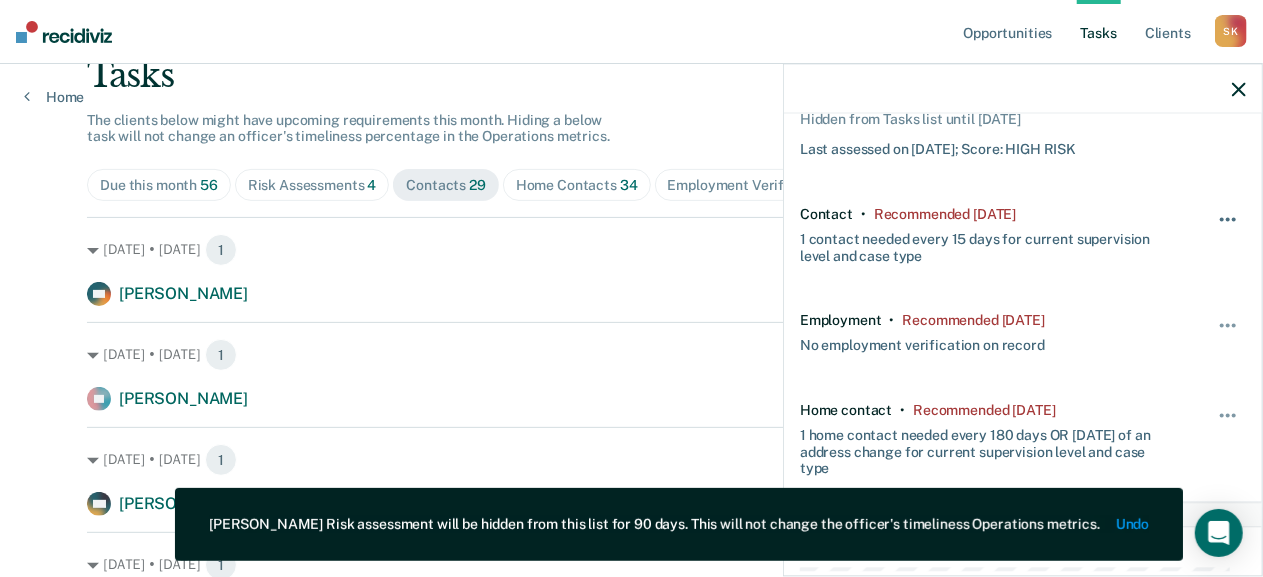 click at bounding box center [1229, 229] 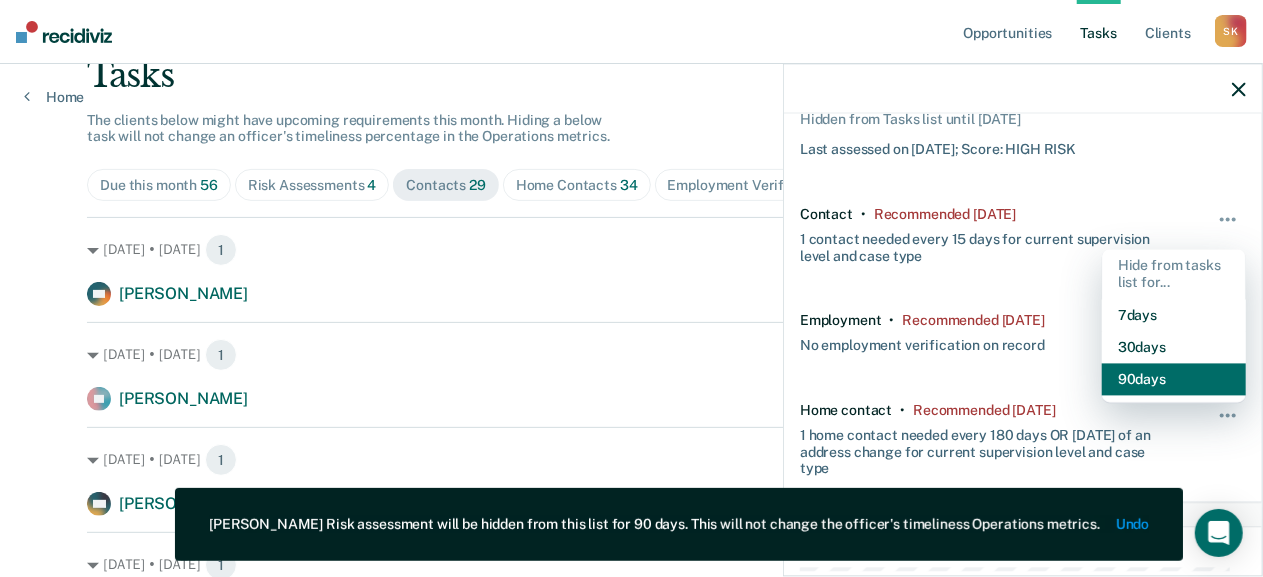 click on "90  days" at bounding box center (1174, 379) 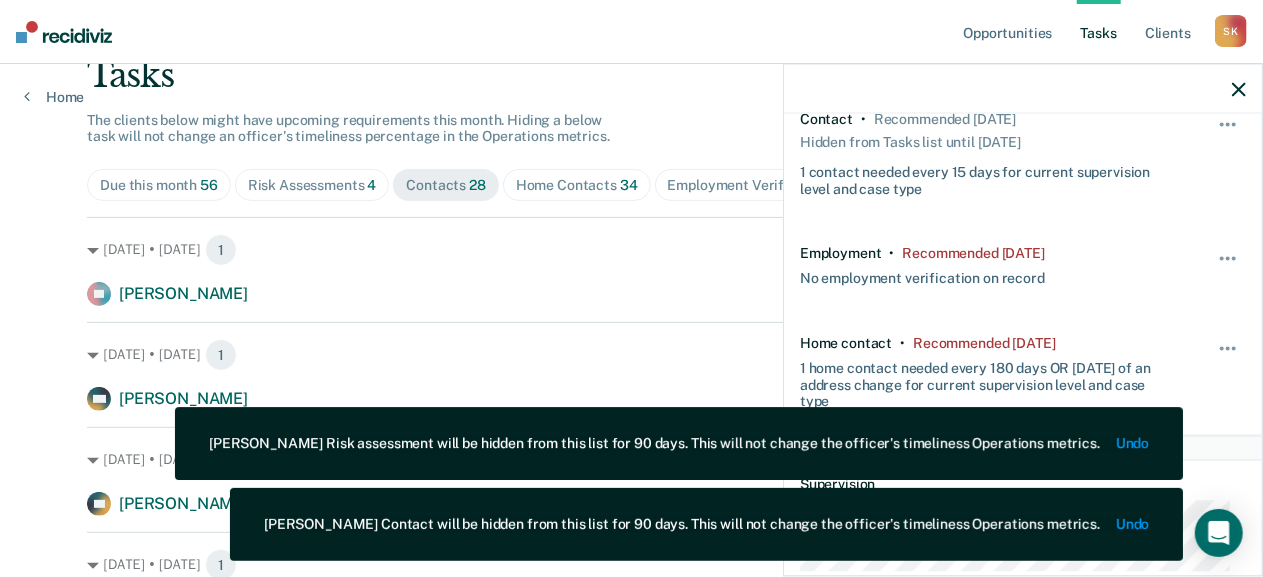scroll, scrollTop: 287, scrollLeft: 0, axis: vertical 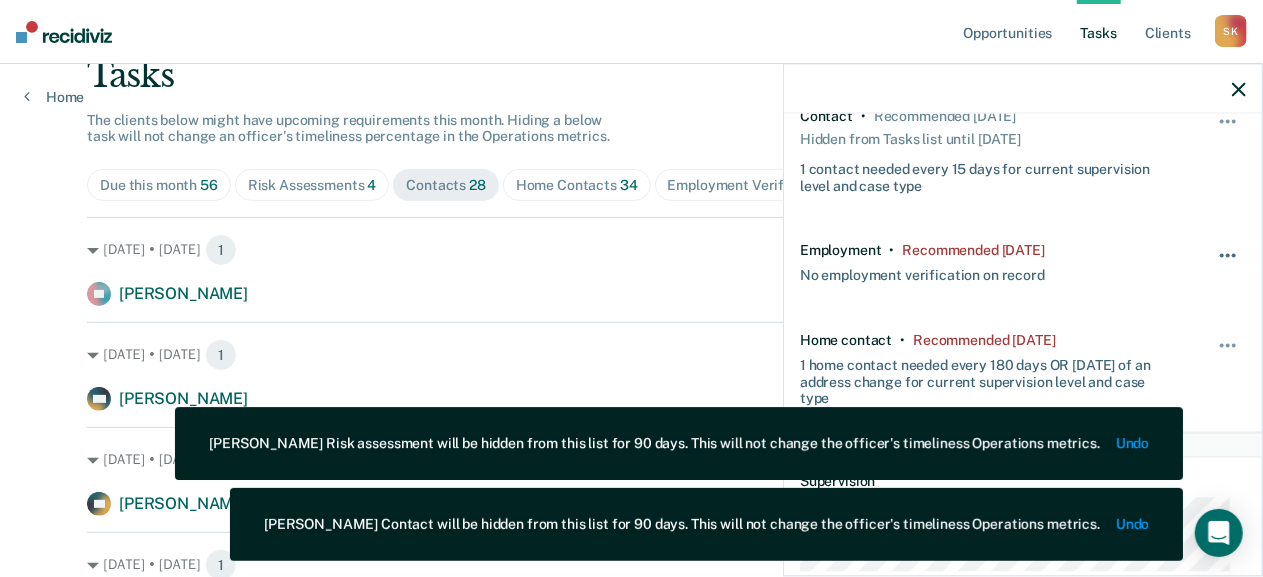 click at bounding box center [1229, 266] 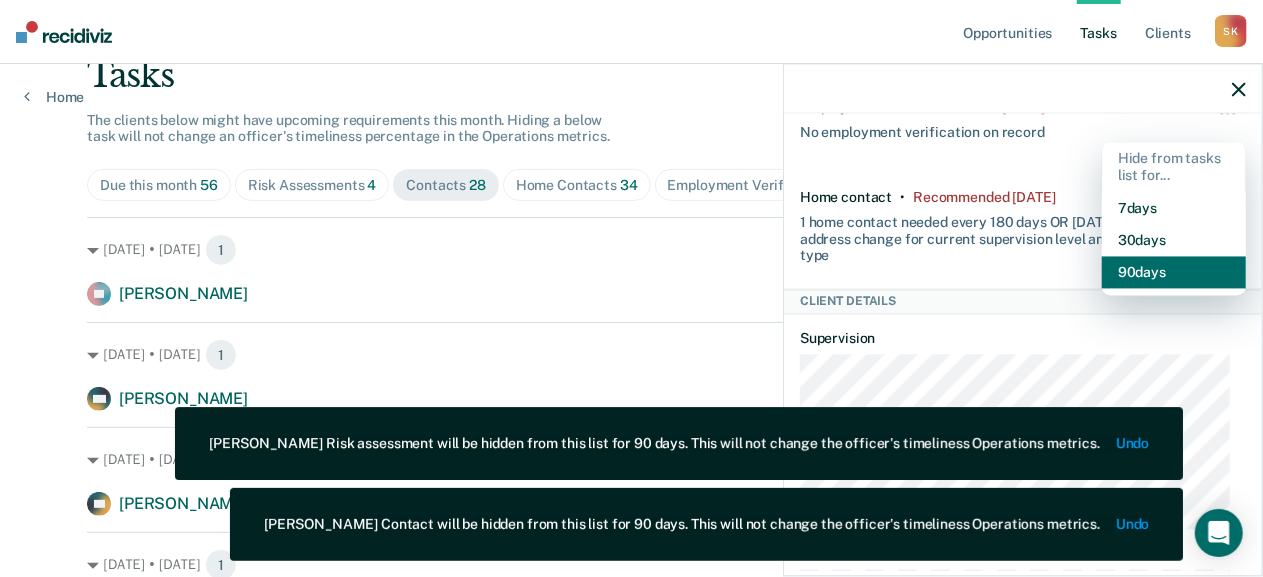 click on "90  days" at bounding box center [1174, 272] 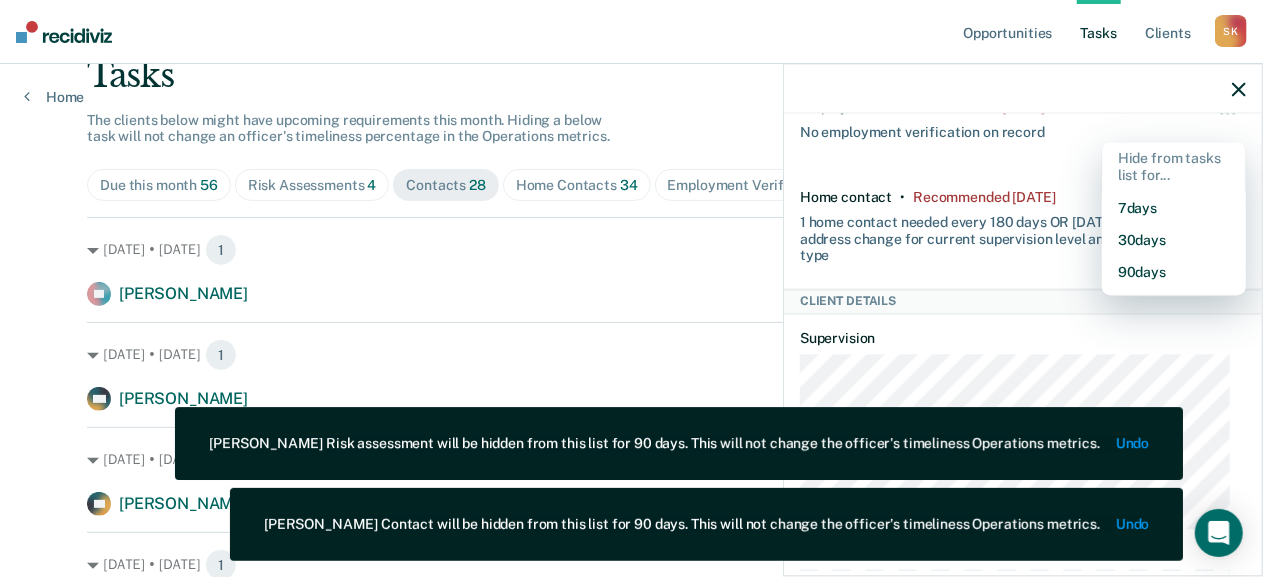 scroll, scrollTop: 420, scrollLeft: 0, axis: vertical 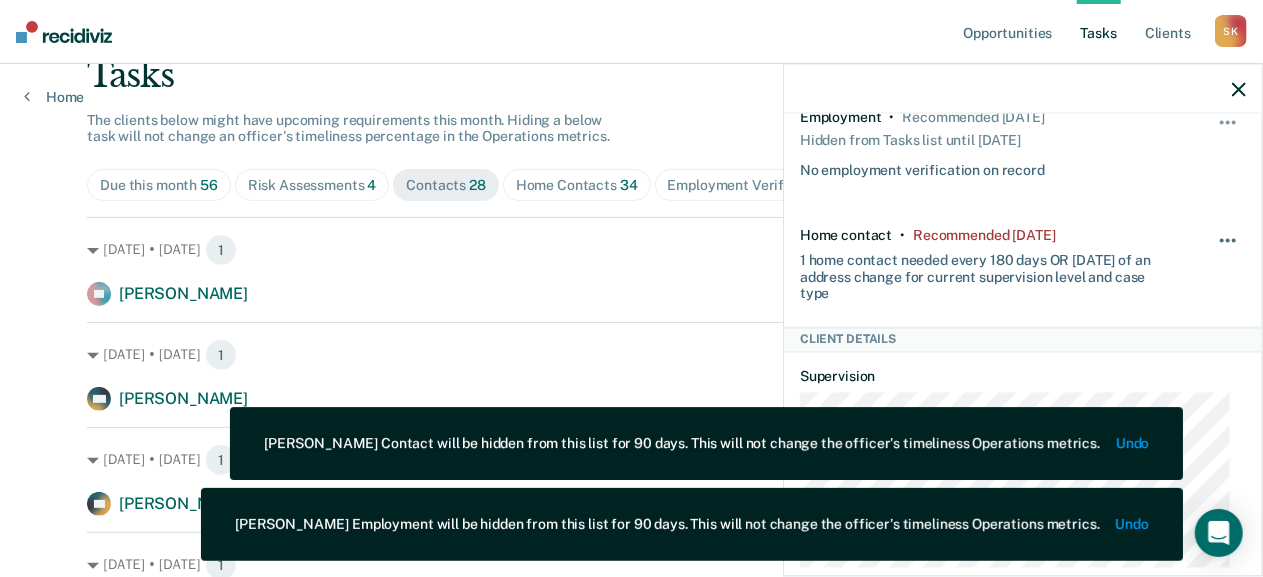 click at bounding box center (1229, 250) 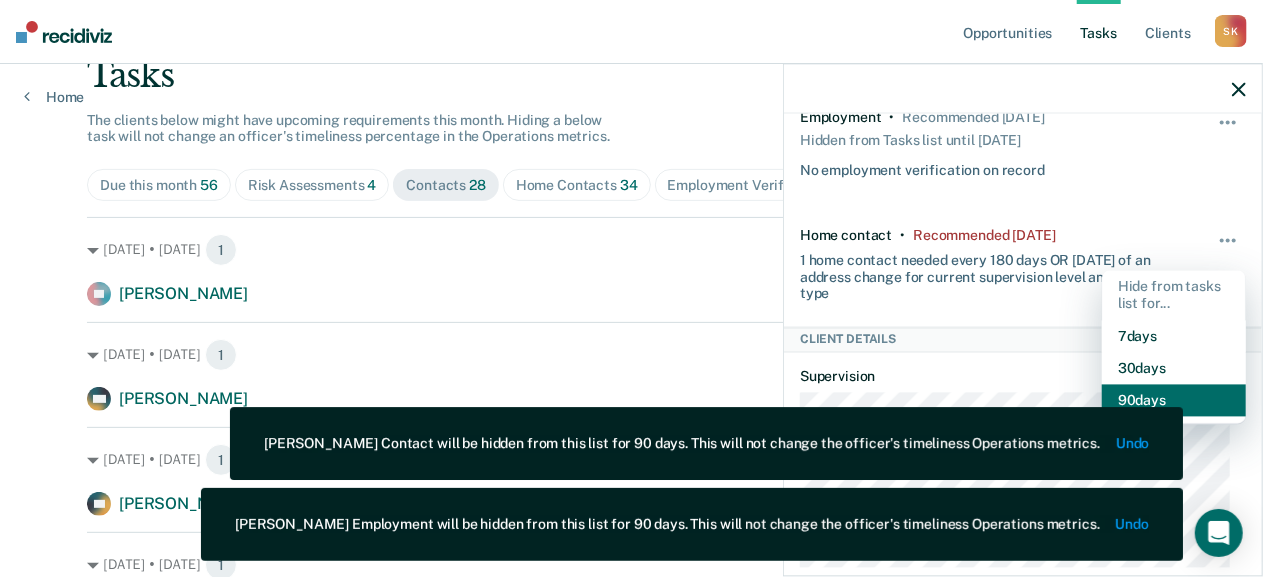 click on "90  days" at bounding box center (1174, 400) 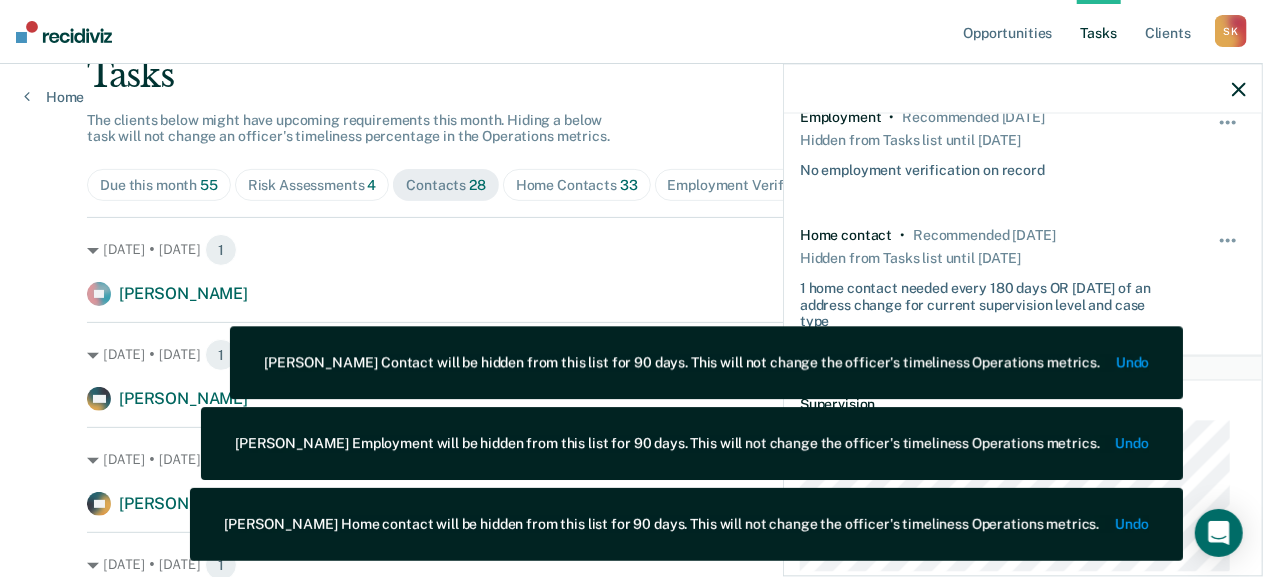click at bounding box center [1023, 89] 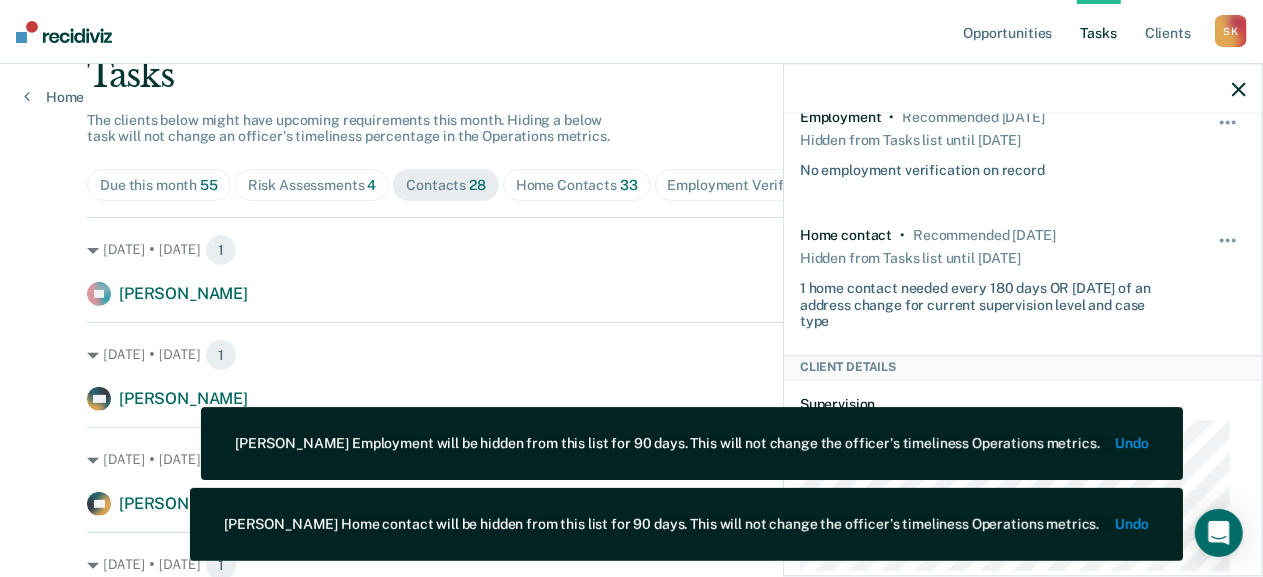 click 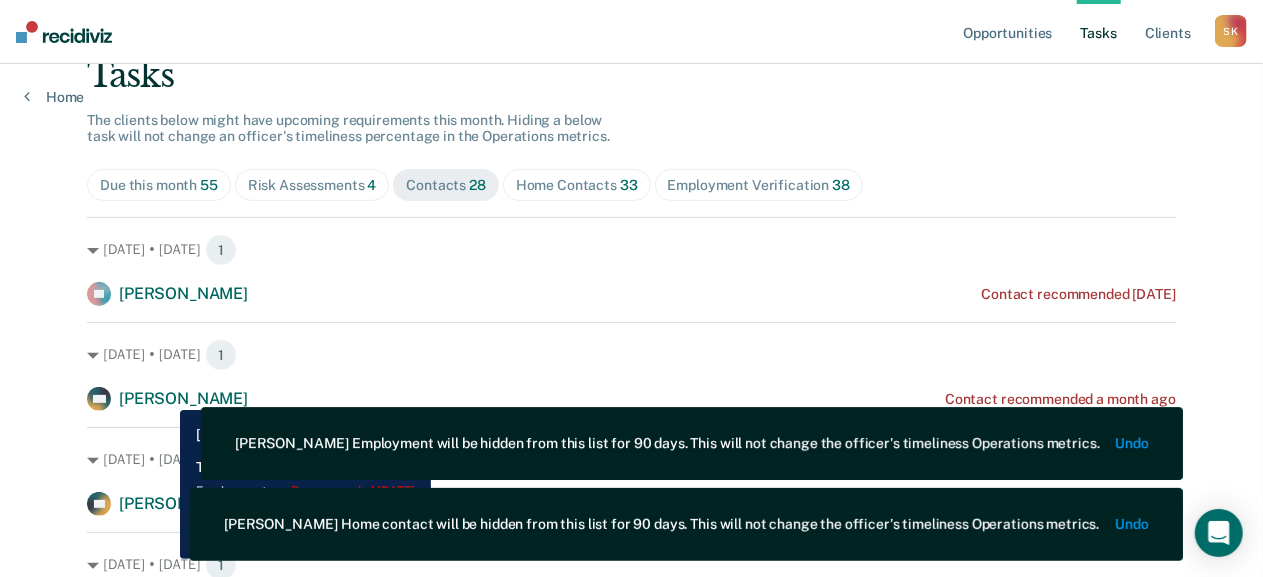 click on "Melyssa Cahill" at bounding box center (183, 398) 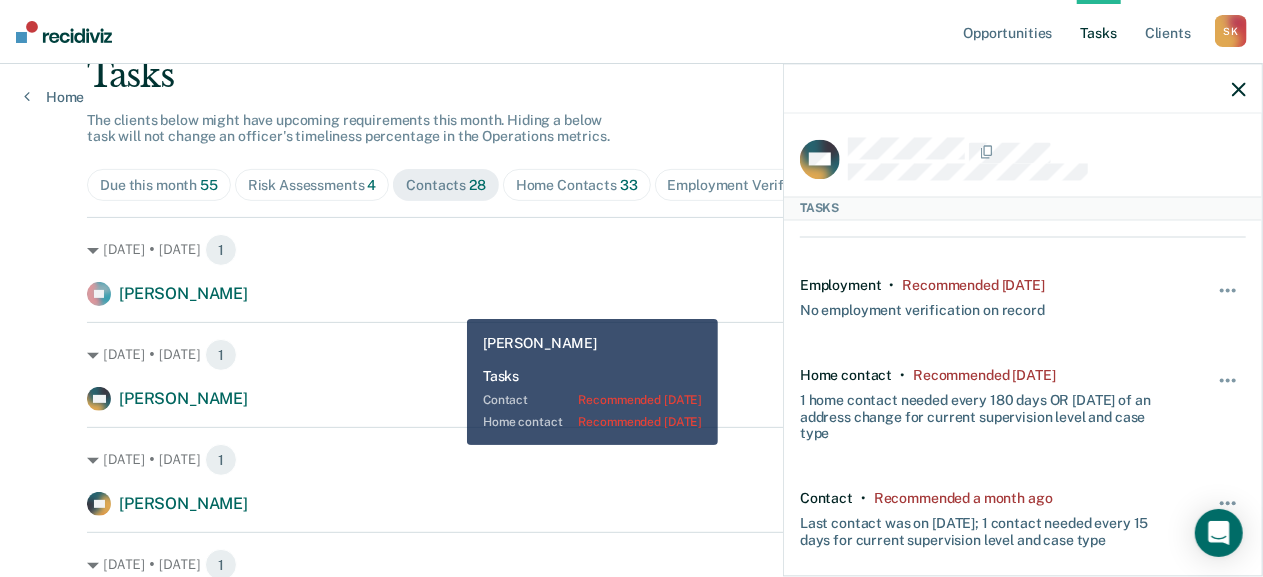 click on "May. 20 • Tuesday   1 LH Lucas Hightower Contact recommended 2 months ago   Jun. 11 • Wednesday   1 MC Melyssa Cahill Contact recommended a month ago   Jun. 13 • Friday   1 NT Nicholas Taylor Contact recommended a month ago   Jul. 4 • Friday   1 CP Chester Papineau Contact recommended 12 days ago   Jul. 18 • Friday   2 VA Vyctorya Anderson Contact recommended in 2 days RG Richard Goolsby Contact recommended in 2 days   Jul. 19 • Saturday   2 DL Derek Lyle Contact recommended in 3 days RP Richard Presnell Contact recommended in 3 days   Jul. 20 • Sunday   1 AR Andrea Romo Contact recommended in 4 days   Jul. 23 • Wednesday   1 TL Tonya Lenz Contact recommended in 7 days   Jul. 24 • Thursday   1 DS Damian Shearer Contact recommended in 8 days   Jul. 25 • Friday   2 RJ Richard Johnson Contact recommended in 9 days GM Geoffery Miller Contact recommended in 9 days   Jul. 26 • Saturday   3 DS Danielle Sayers Contact recommended in 10 days JE Jesica Edwards Contact recommended in 10 days CU" at bounding box center (631, 1354) 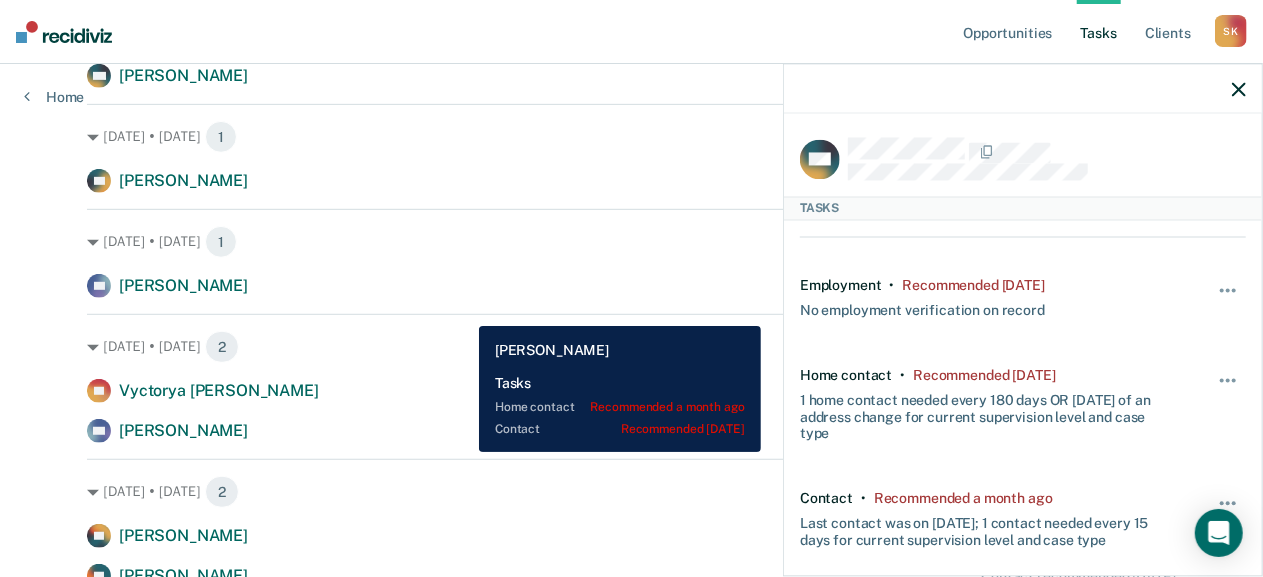 scroll, scrollTop: 470, scrollLeft: 0, axis: vertical 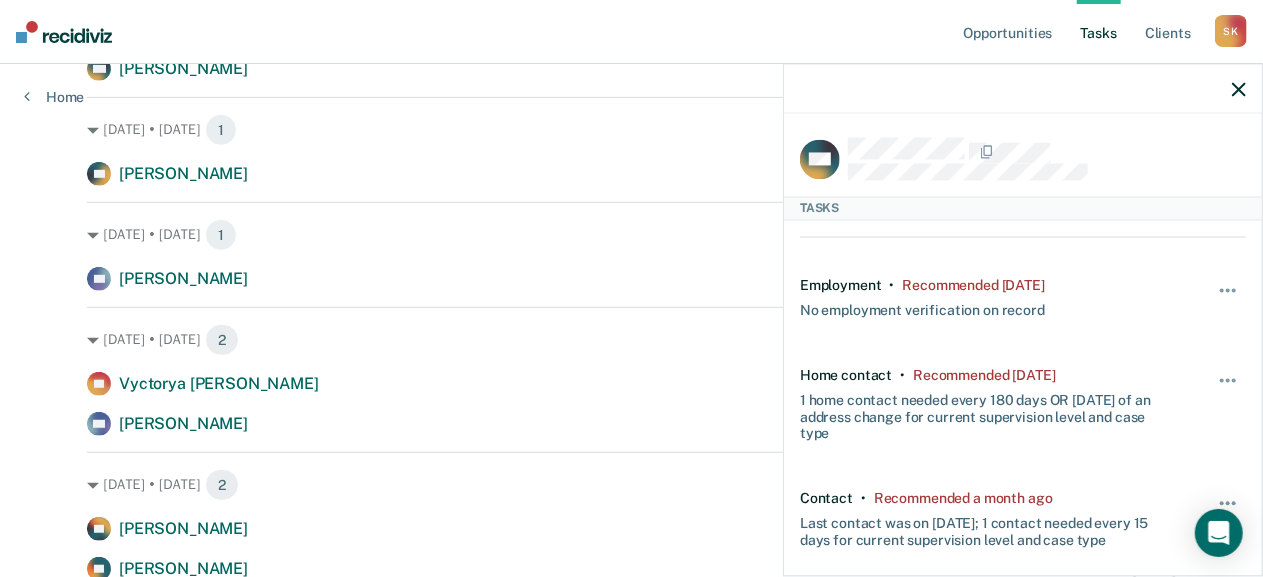 click 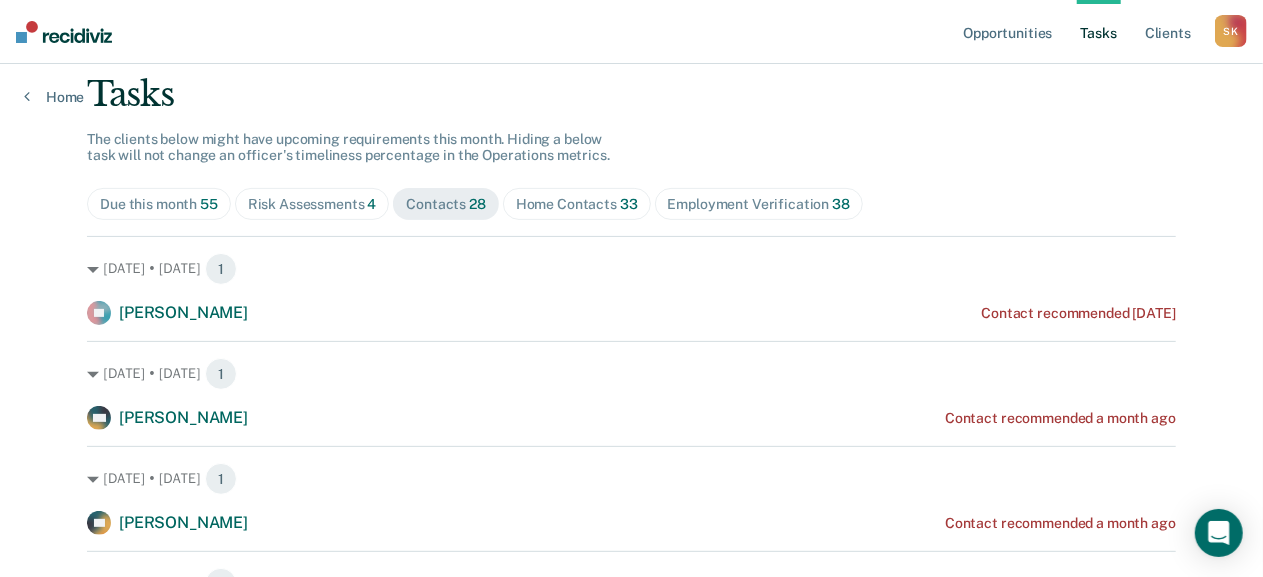 scroll, scrollTop: 125, scrollLeft: 0, axis: vertical 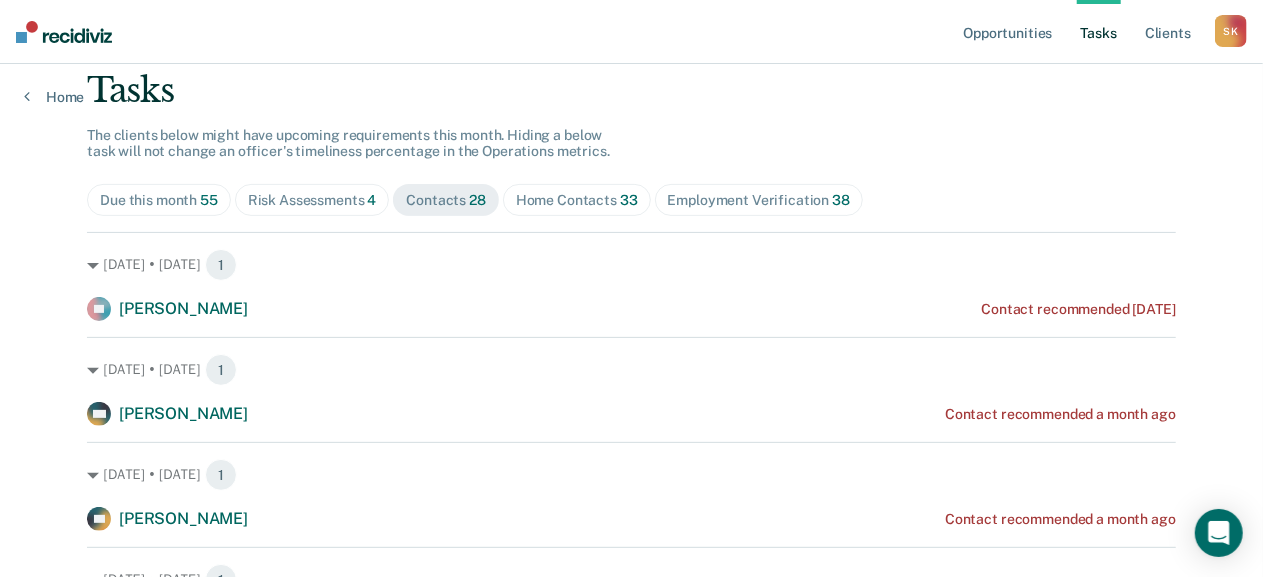 click on "Home Contacts   33" at bounding box center (577, 200) 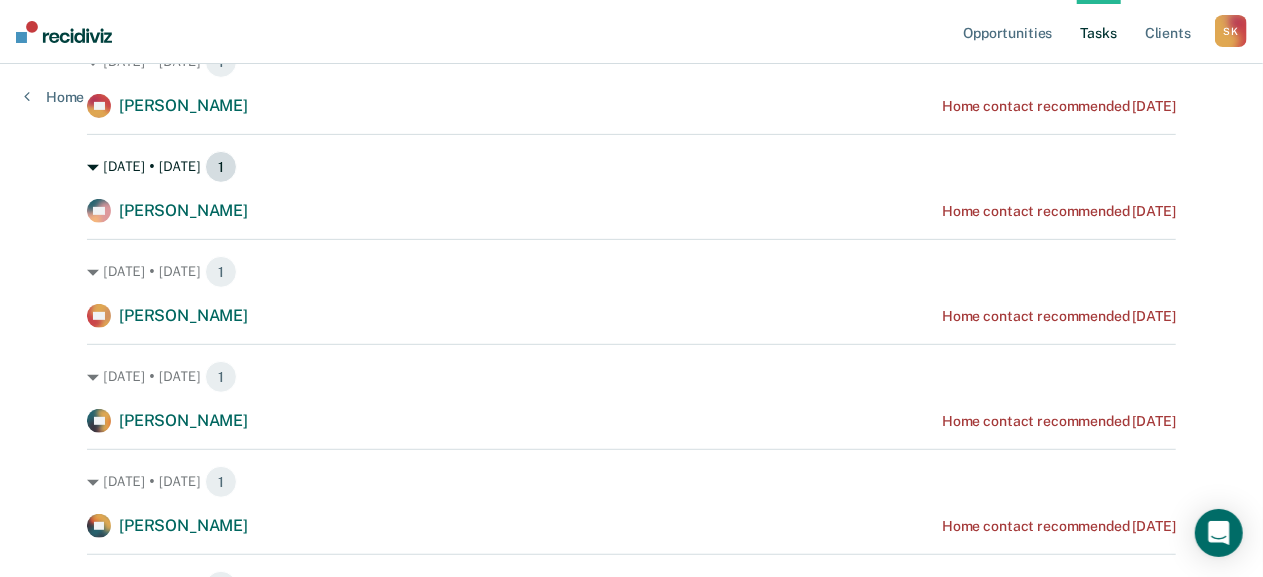 click on "Nov. 23 • Saturday   1" at bounding box center (631, 377) 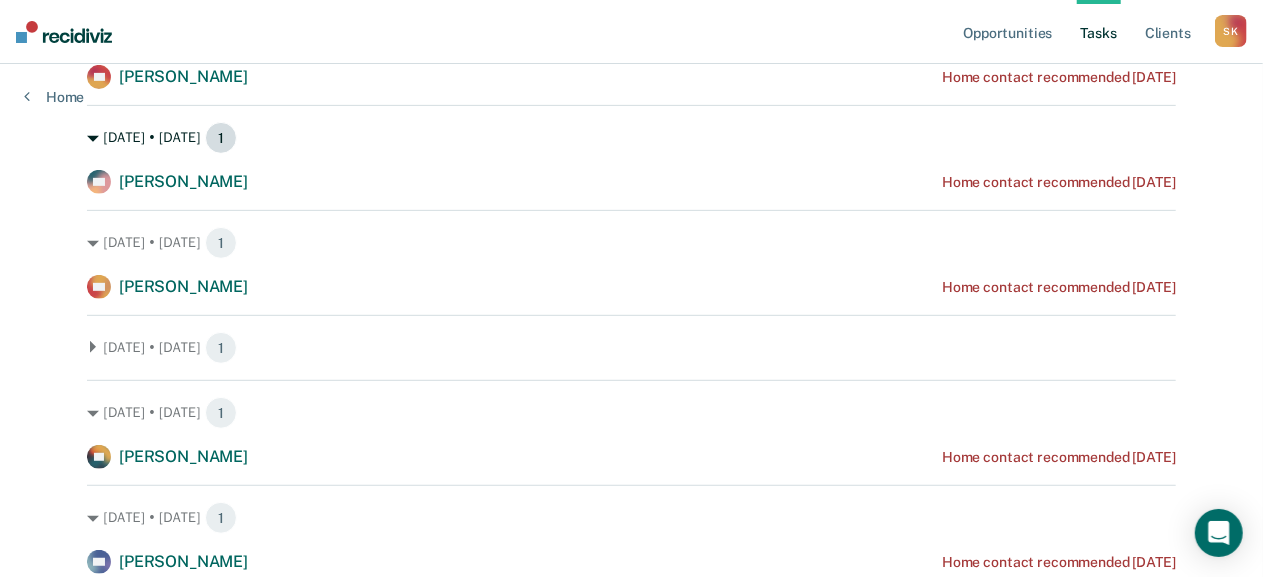 scroll, scrollTop: 358, scrollLeft: 0, axis: vertical 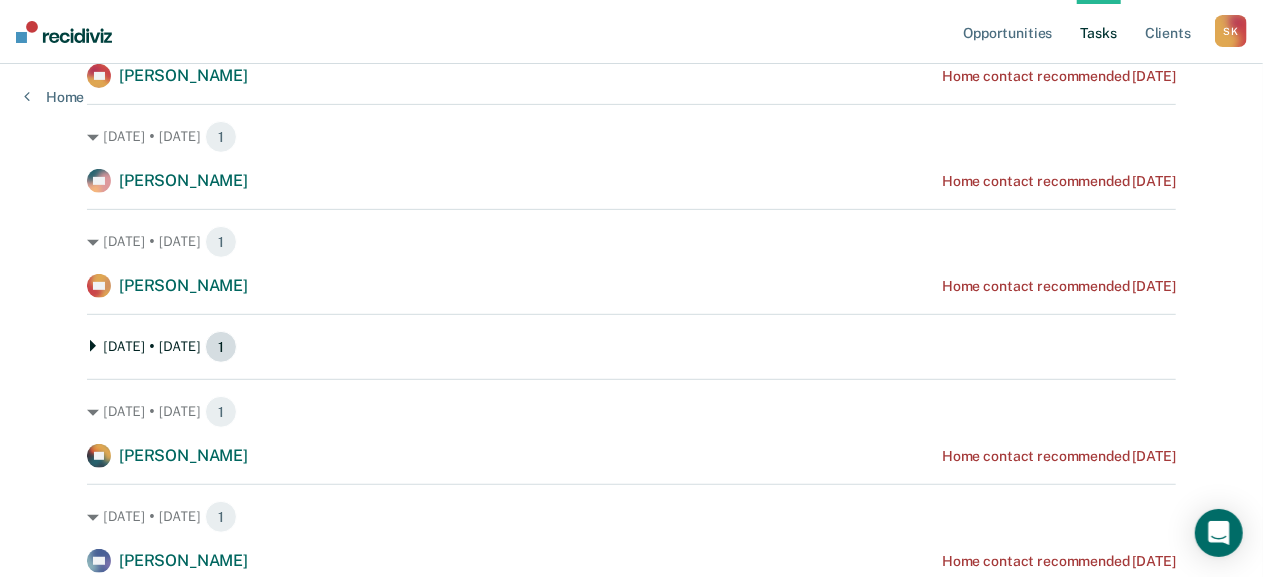 click on "Nov. 23 • Saturday   1" at bounding box center (631, 347) 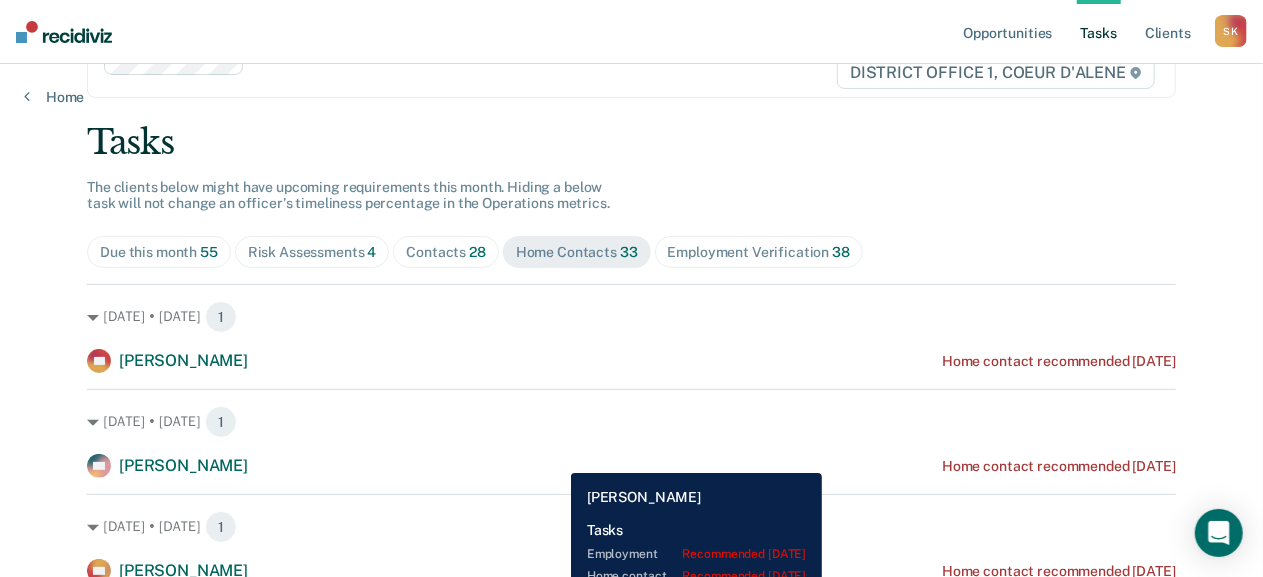 scroll, scrollTop: 0, scrollLeft: 0, axis: both 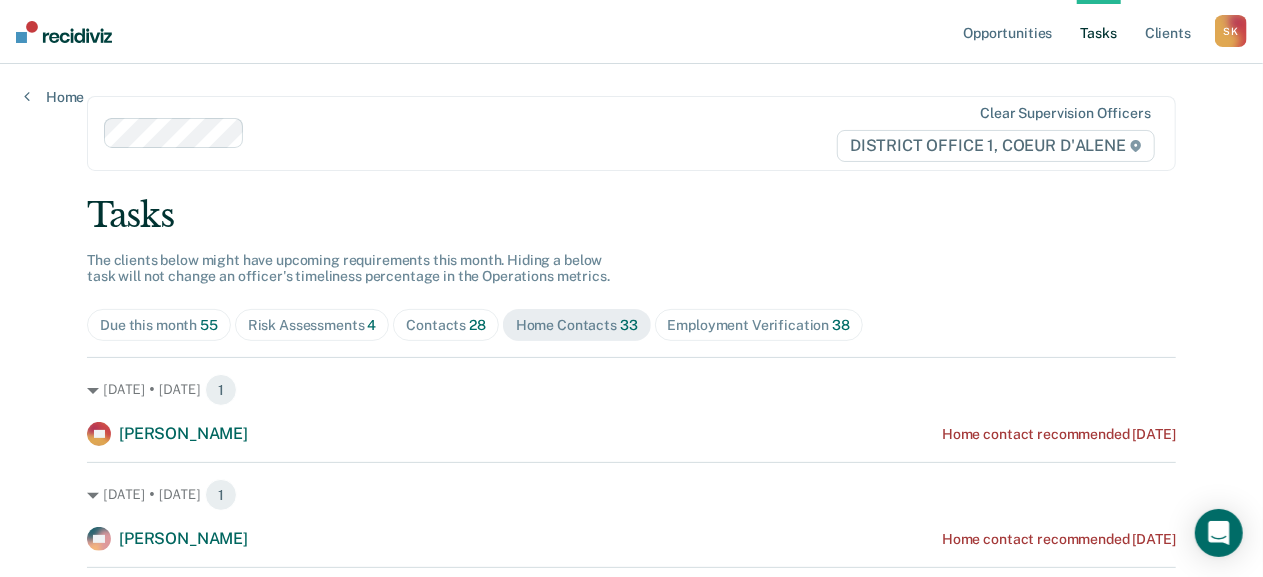 click on "Employment Verification   38" at bounding box center [759, 325] 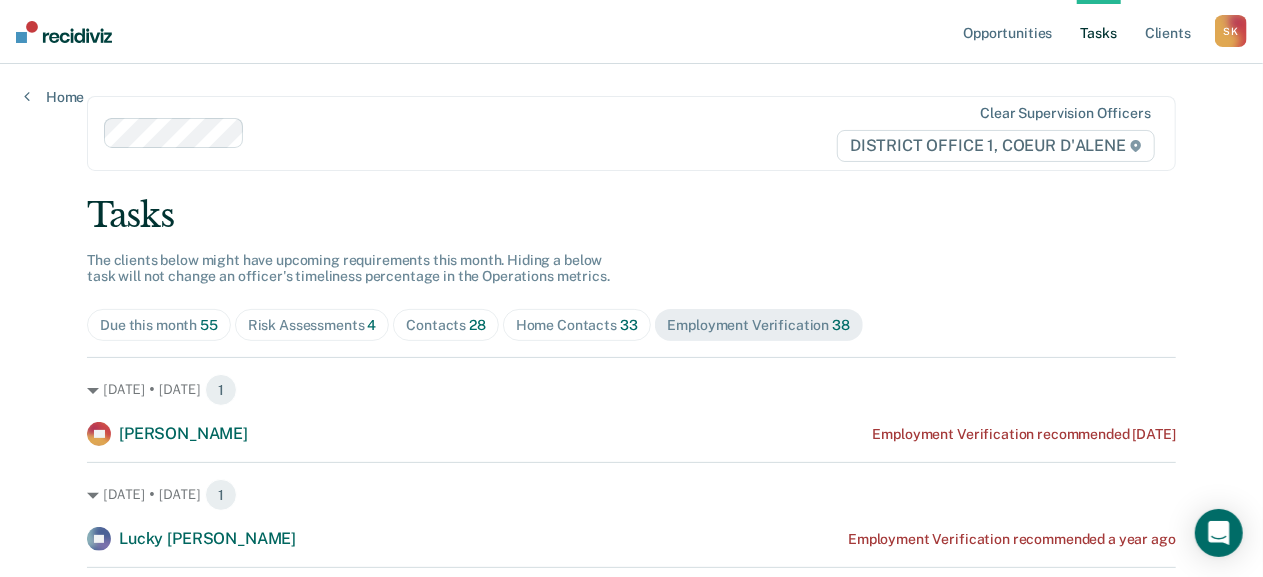 click on "Risk Assessments   4" at bounding box center (312, 325) 